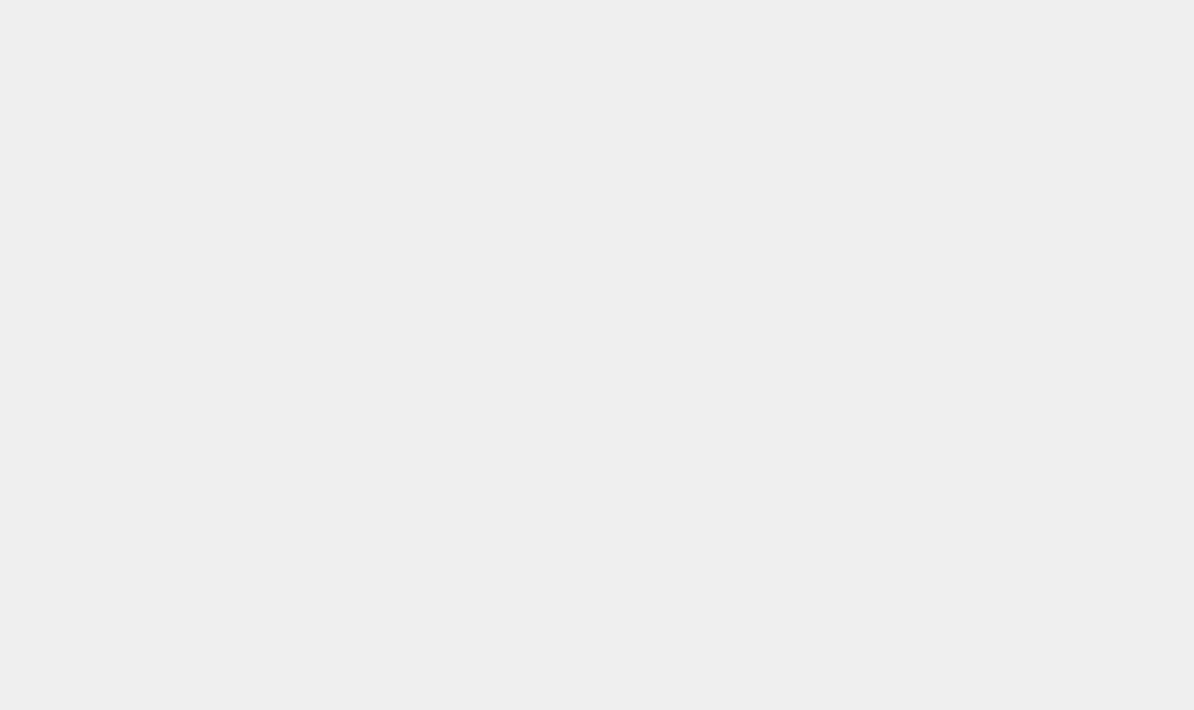 scroll, scrollTop: 0, scrollLeft: 0, axis: both 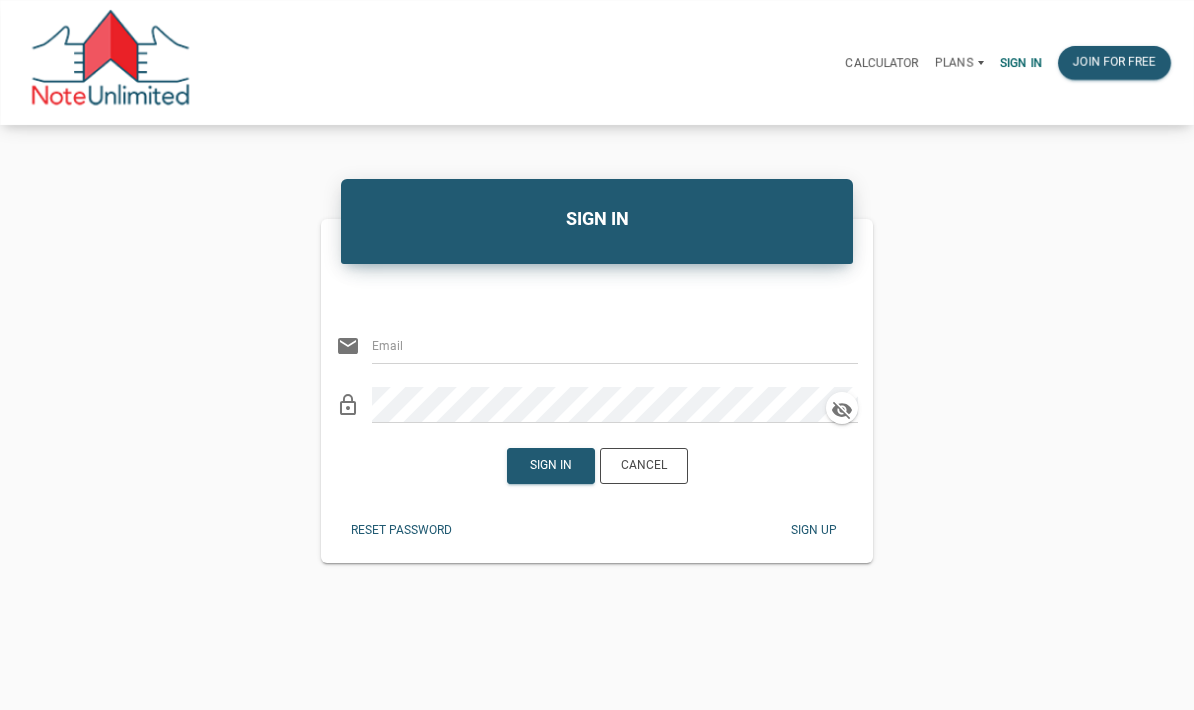 type on "[PERSON_NAME][EMAIL_ADDRESS][PERSON_NAME][DOMAIN_NAME]" 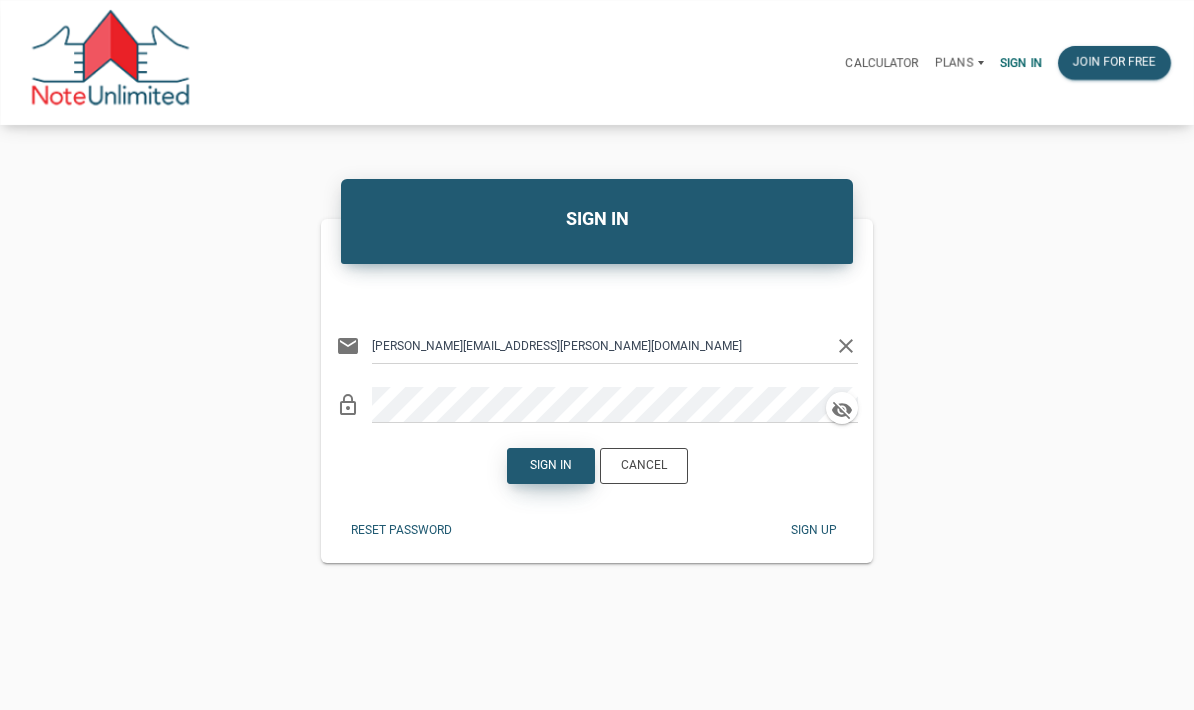 click on "Sign in" at bounding box center [551, 466] 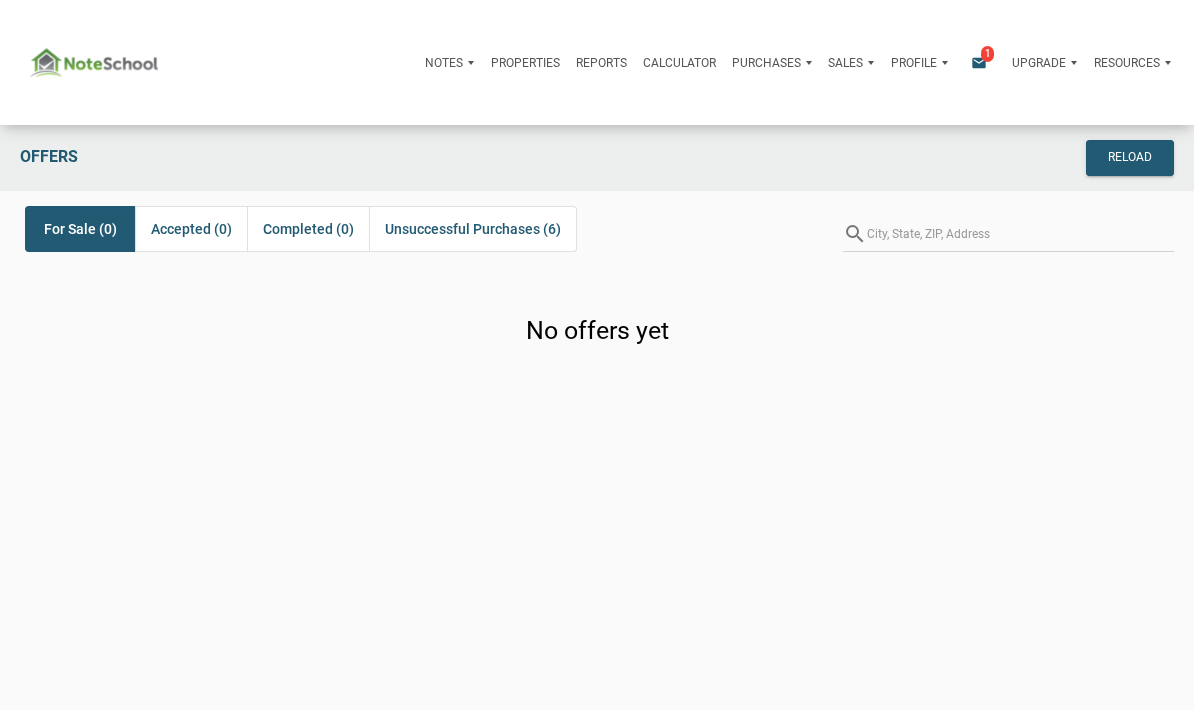 click on "email" at bounding box center [979, 63] 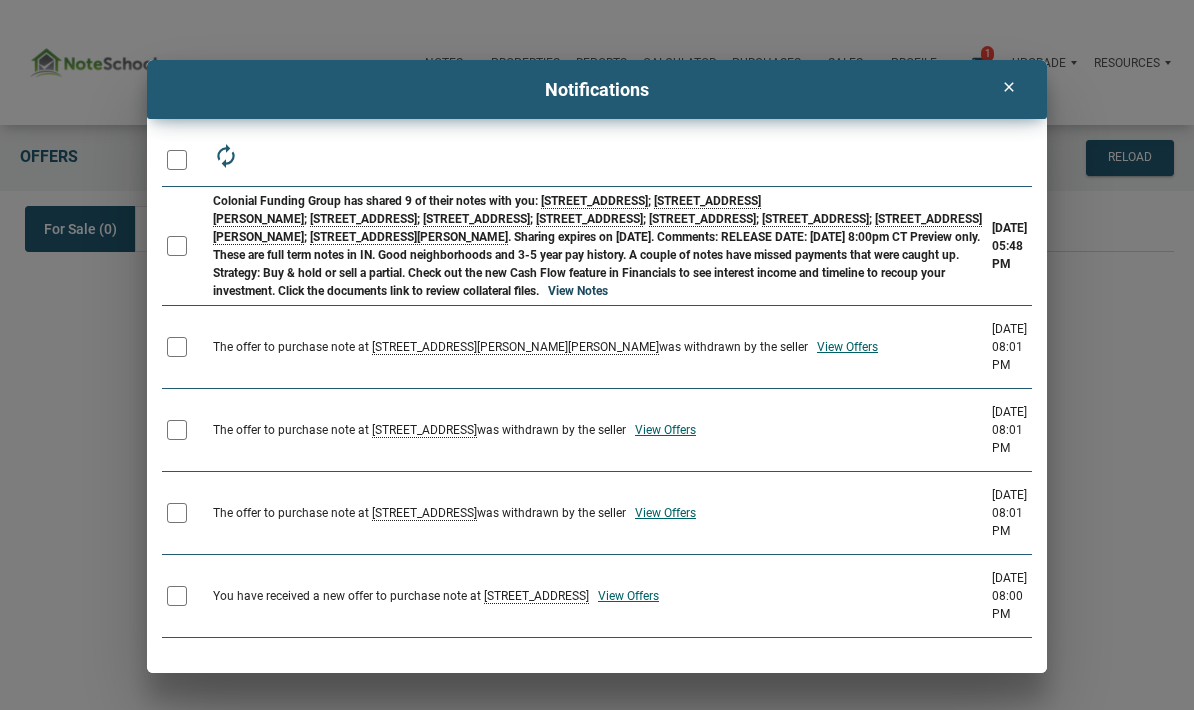 click on "View Notes" at bounding box center [578, 291] 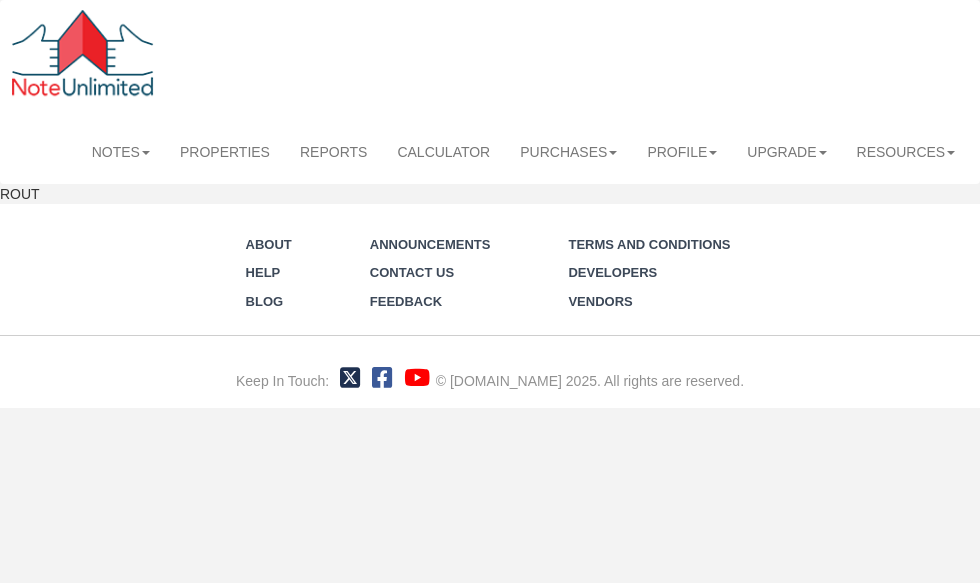 scroll, scrollTop: 0, scrollLeft: 0, axis: both 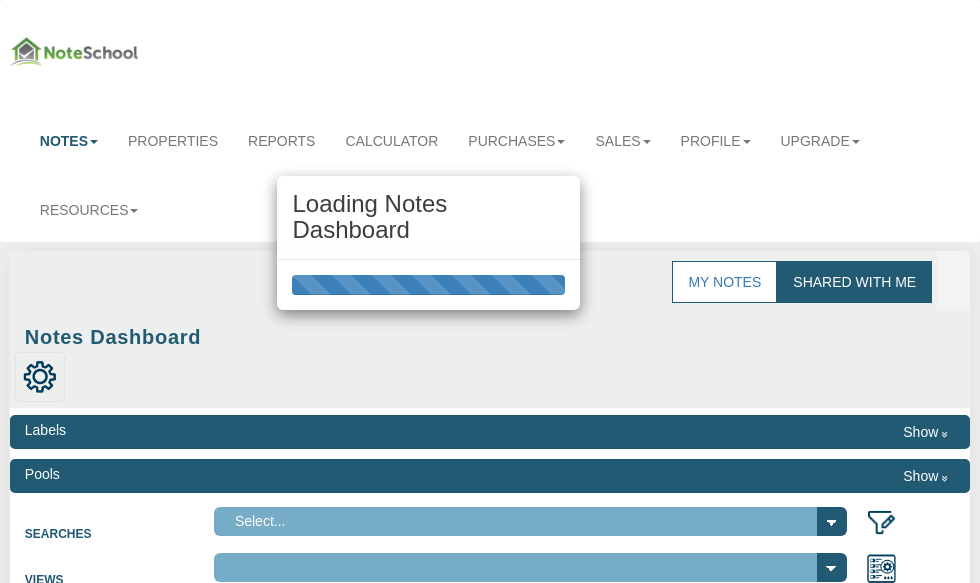 select on "316" 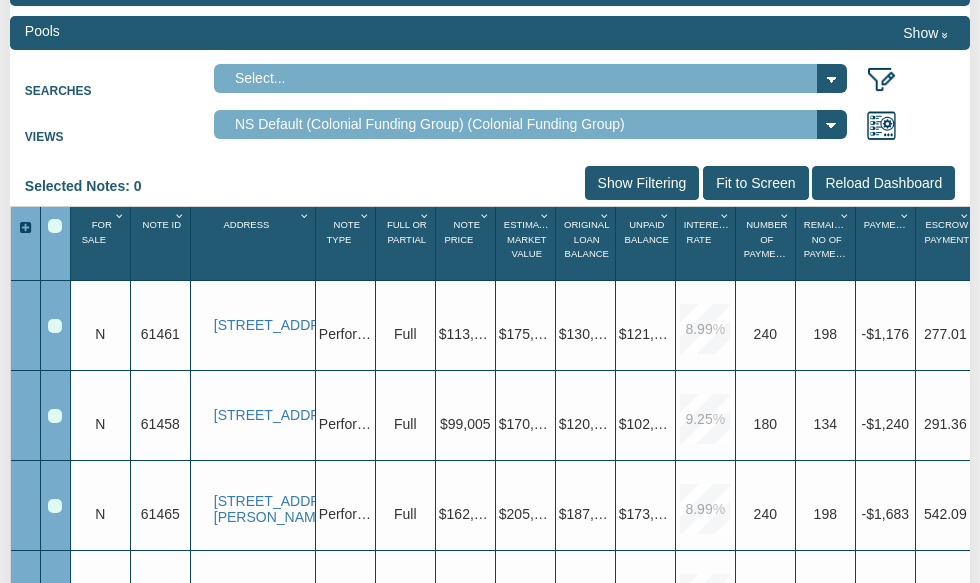 scroll, scrollTop: 453, scrollLeft: 0, axis: vertical 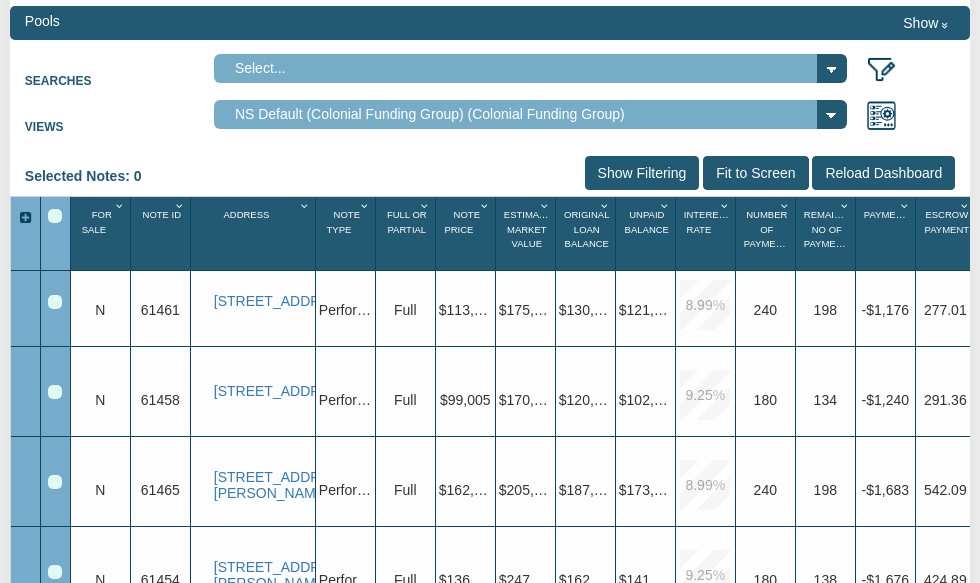 click at bounding box center (485, 206) 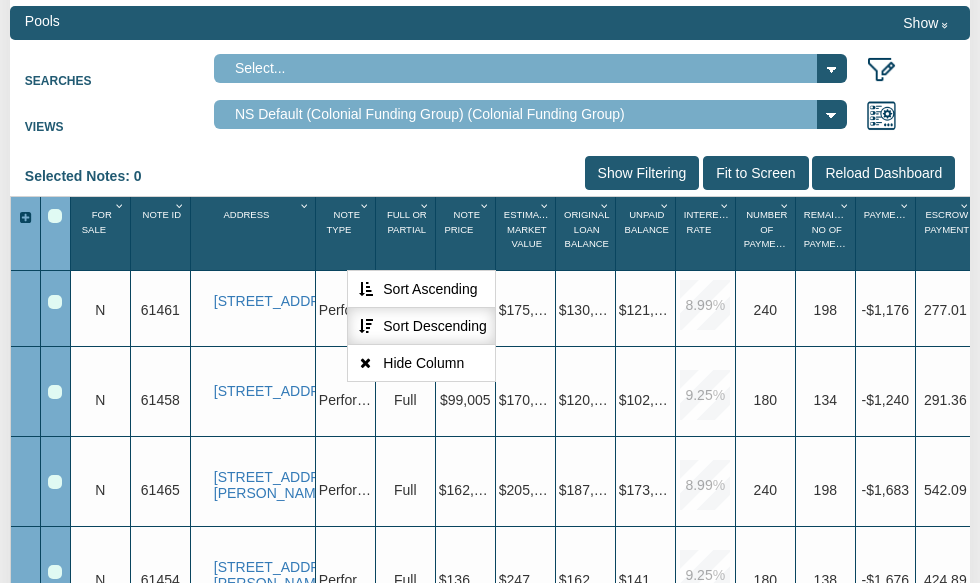 click on "Sort Descending" at bounding box center (421, 326) 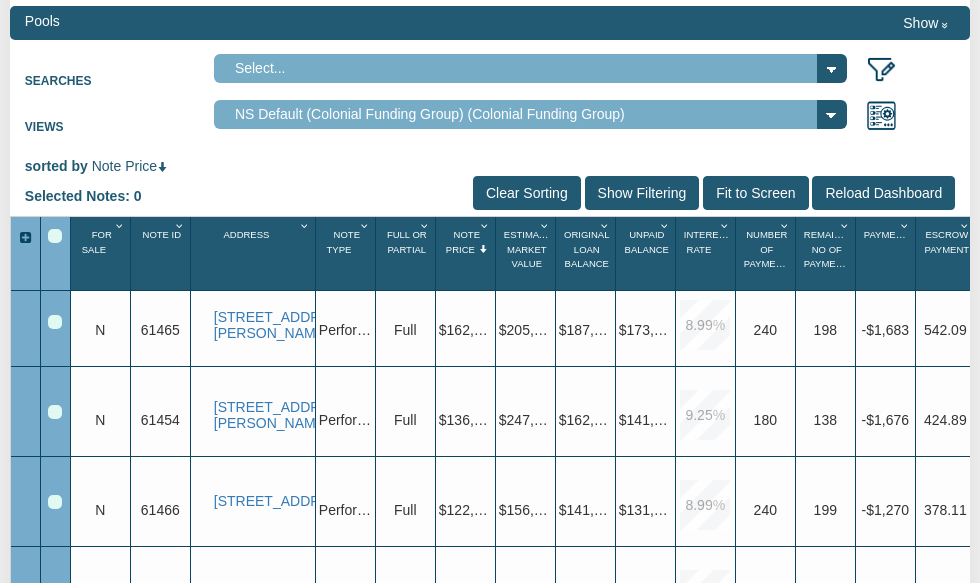 scroll, scrollTop: 99, scrollLeft: -9, axis: both 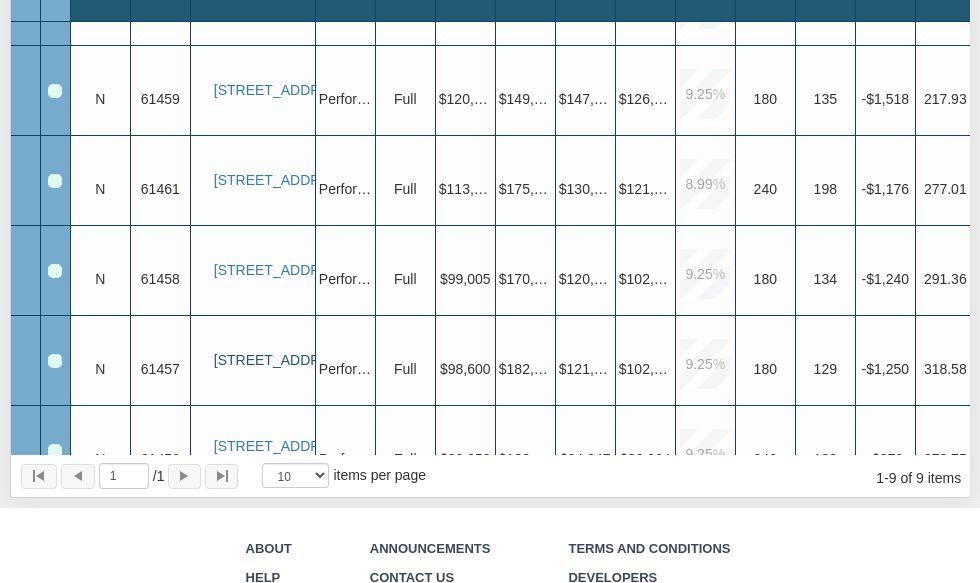click on "[STREET_ADDRESS]" at bounding box center [263, 360] 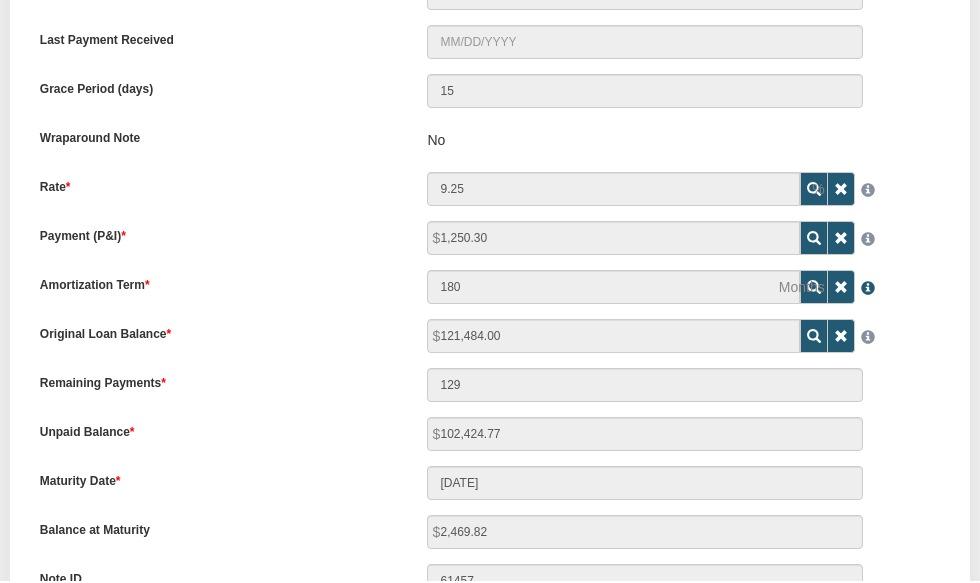 scroll, scrollTop: 743, scrollLeft: 0, axis: vertical 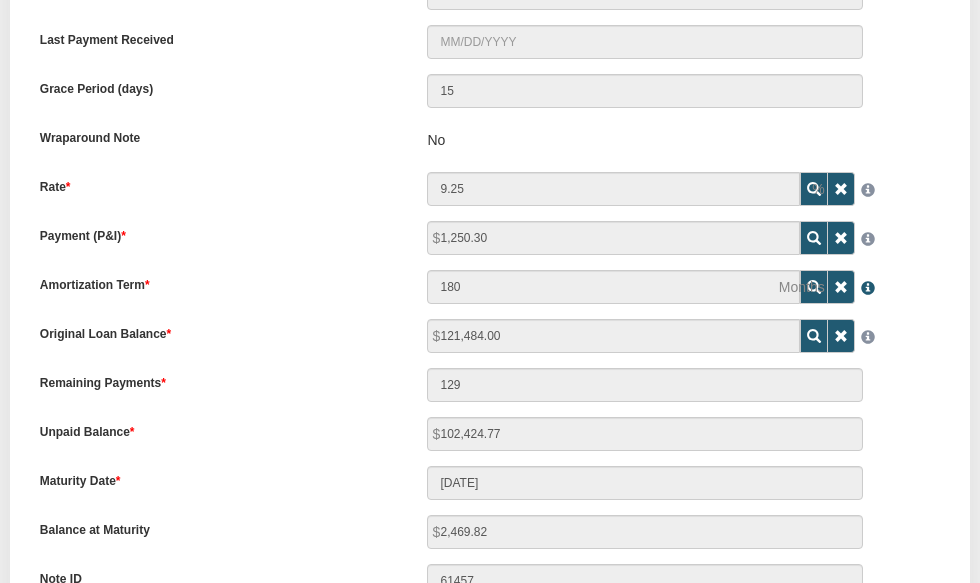 click at bounding box center [865, 283] 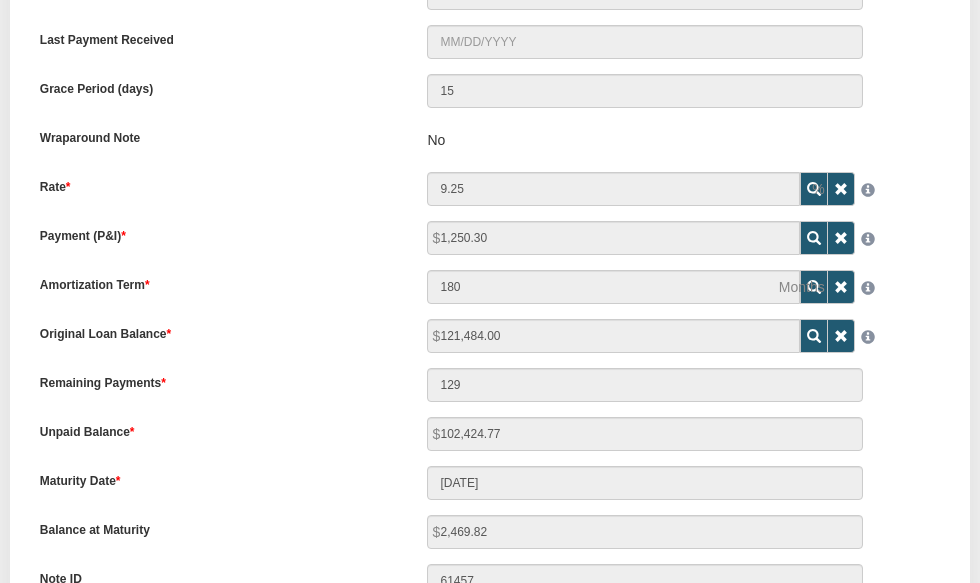click at bounding box center [897, 284] 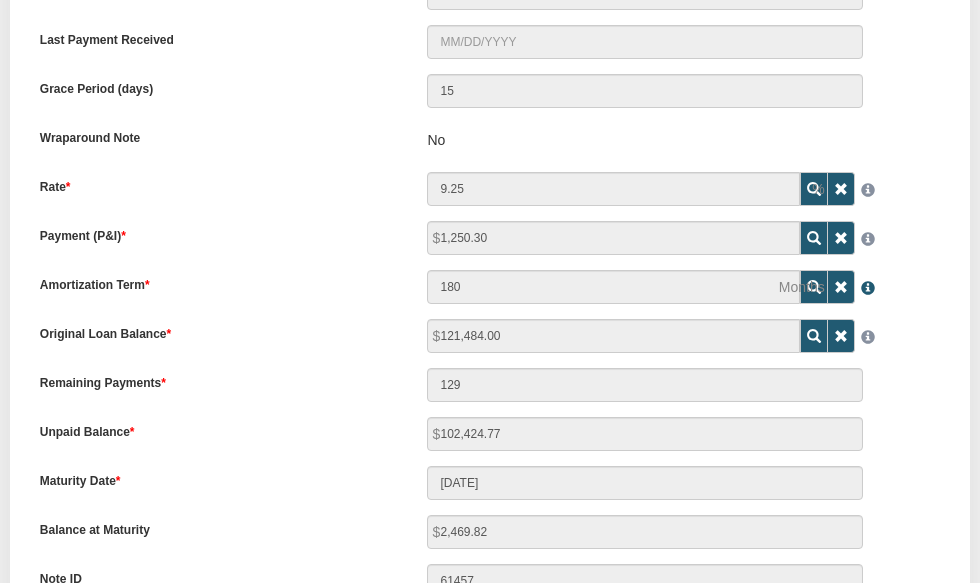 click at bounding box center [865, 283] 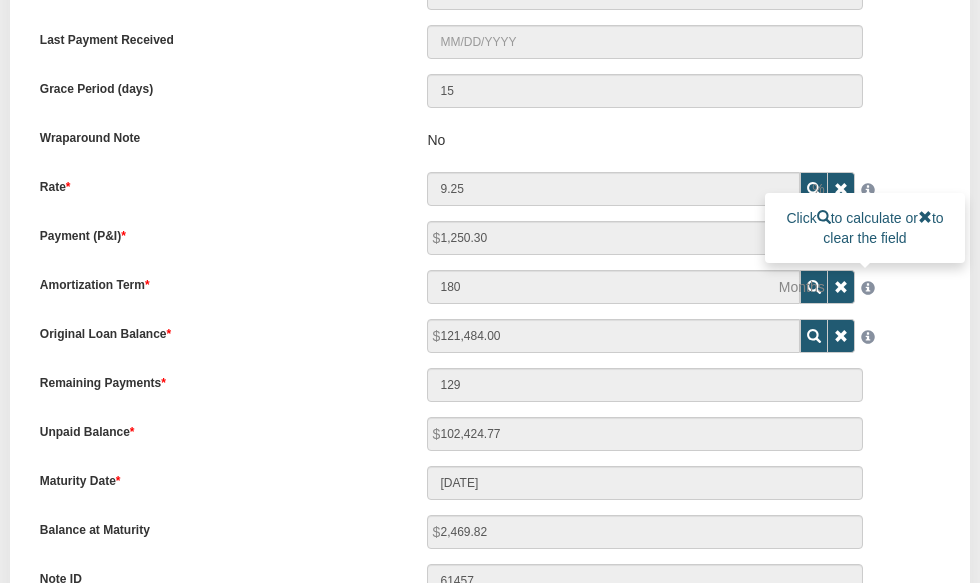click on "180" at bounding box center [683, 287] 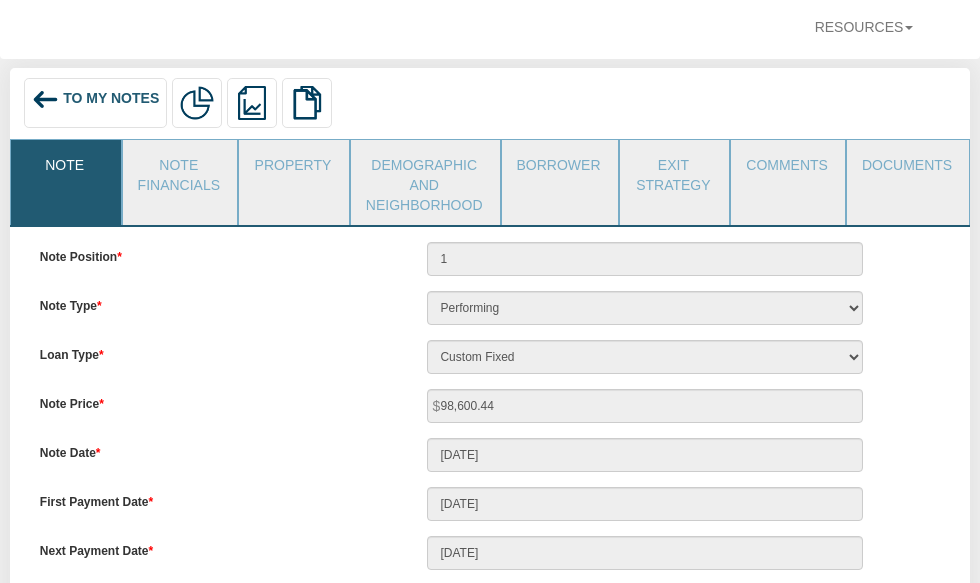 scroll, scrollTop: 183, scrollLeft: 0, axis: vertical 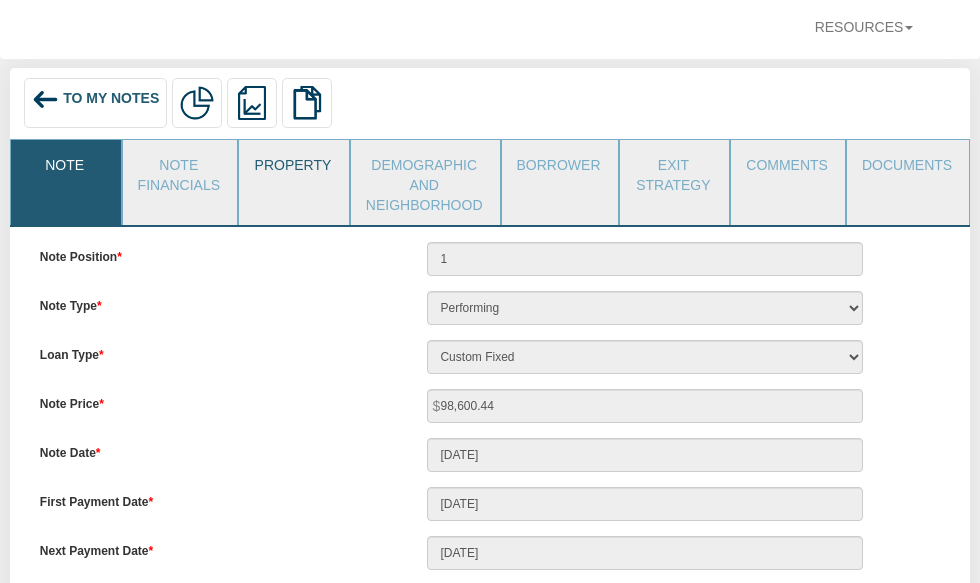 click on "Property" at bounding box center (293, 165) 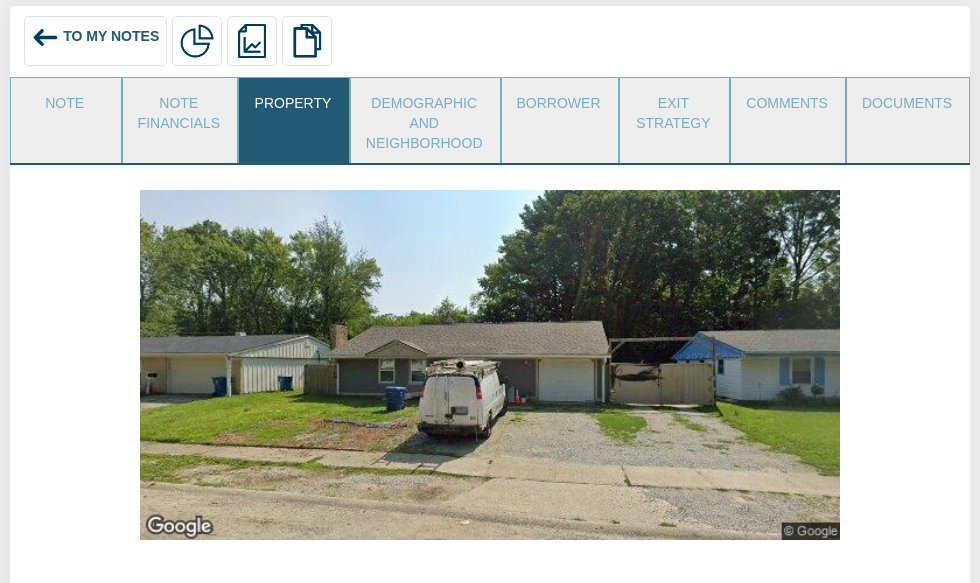 scroll, scrollTop: 244, scrollLeft: 0, axis: vertical 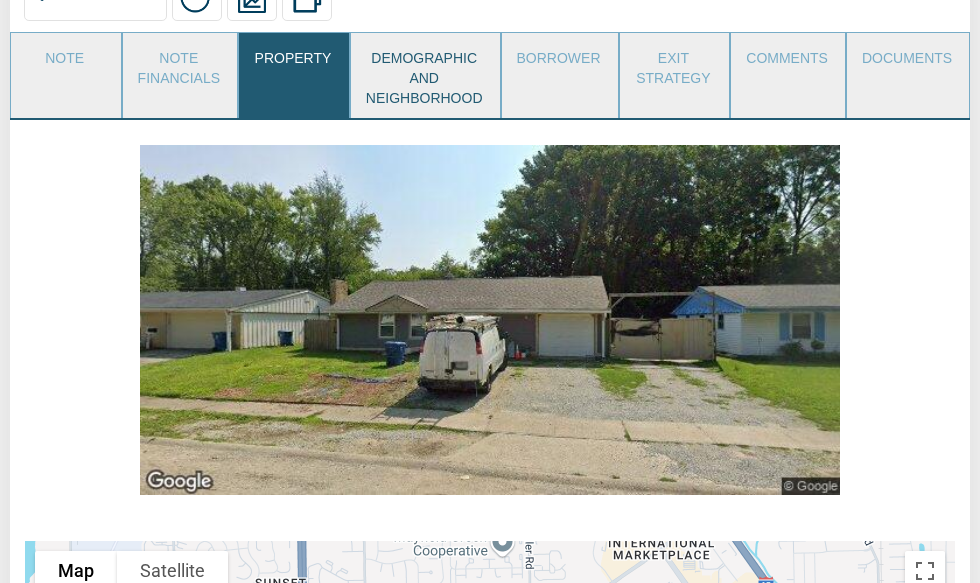 click on "Demographic and Neighborhood" at bounding box center [424, 75] 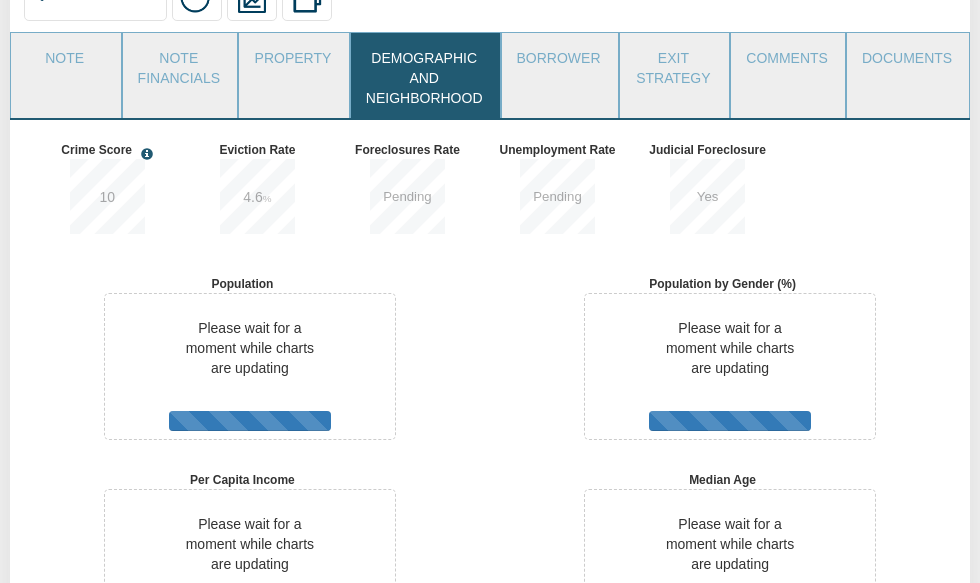 scroll, scrollTop: 291, scrollLeft: 0, axis: vertical 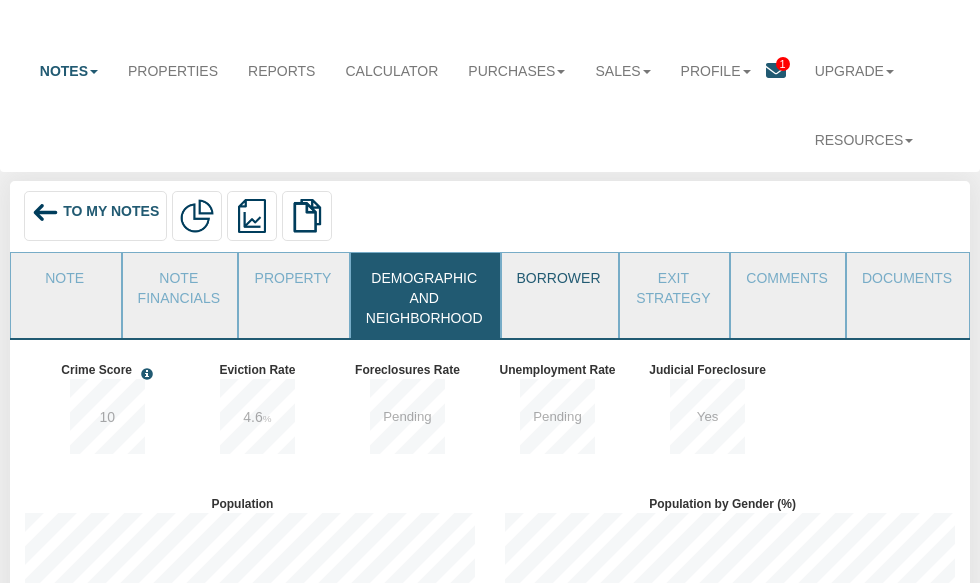 click on "Borrower" at bounding box center (559, 278) 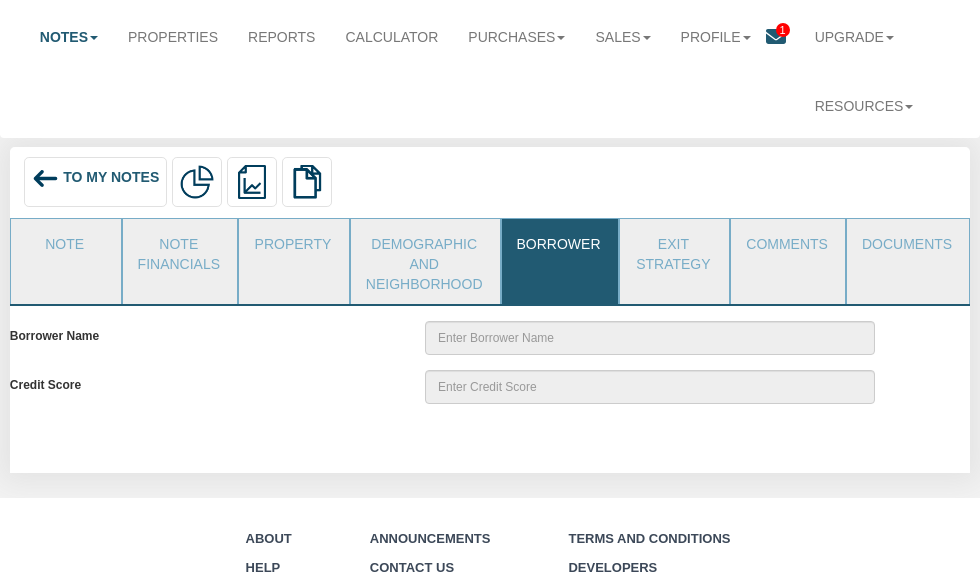 scroll, scrollTop: 74, scrollLeft: 0, axis: vertical 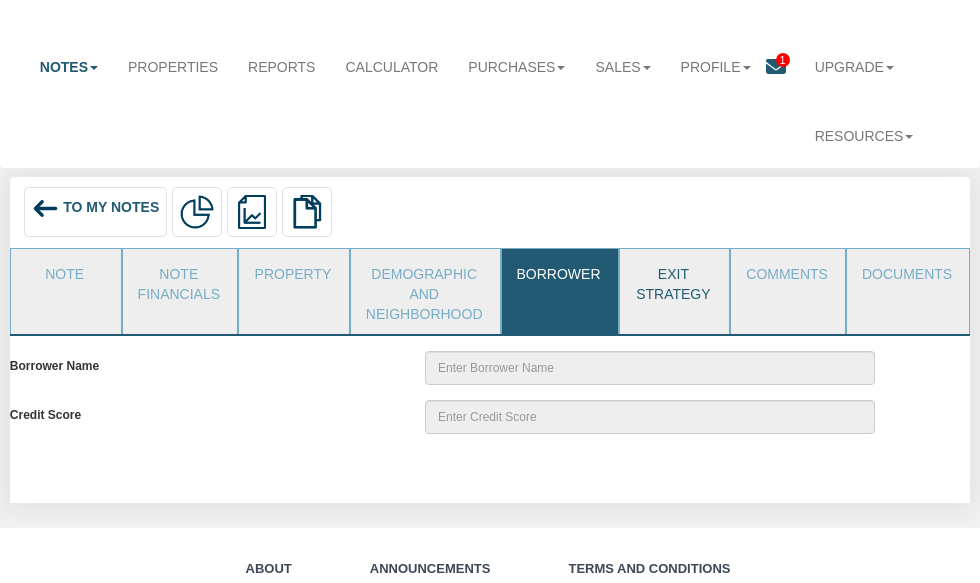 click on "Exit Strategy" at bounding box center (674, 281) 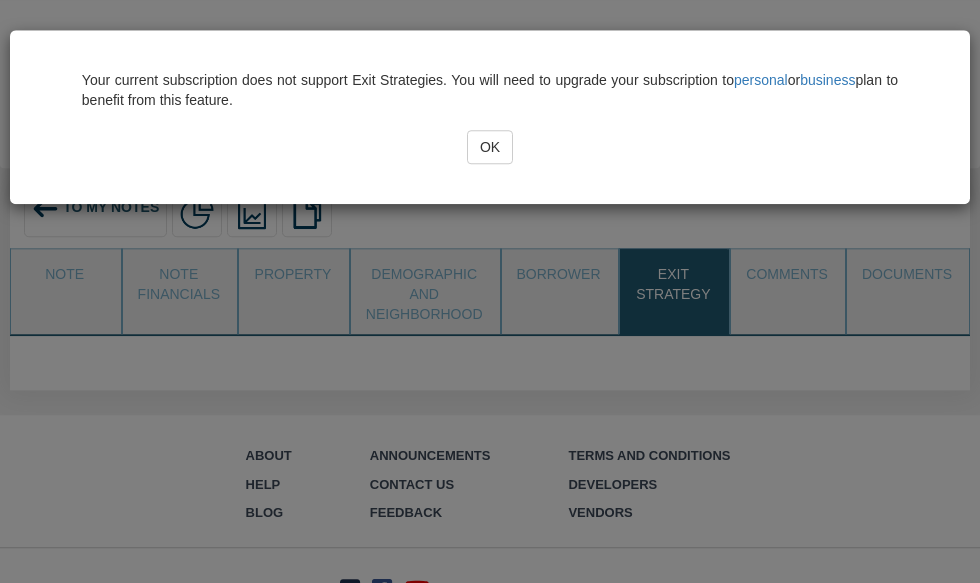 scroll, scrollTop: 74, scrollLeft: 0, axis: vertical 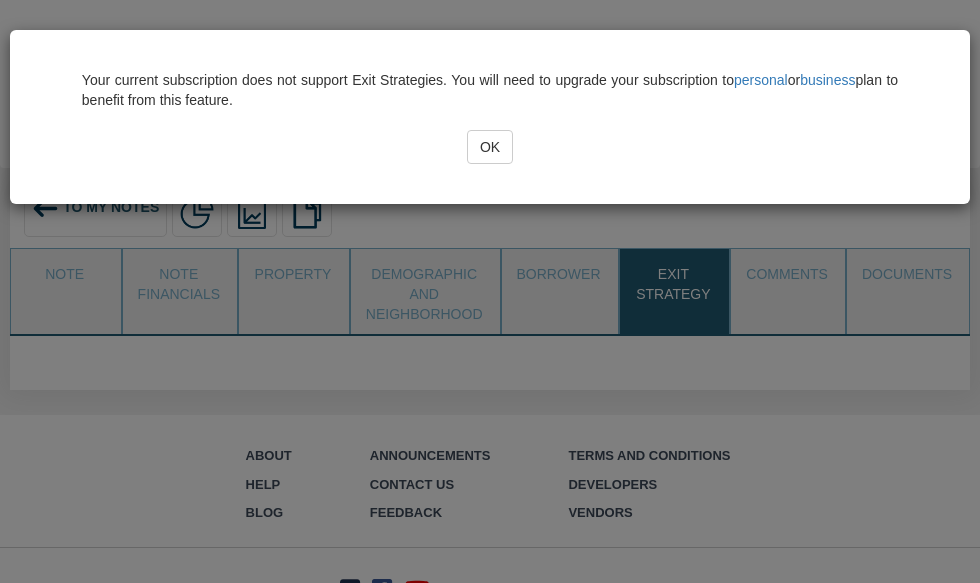 click on "OK" at bounding box center (490, 147) 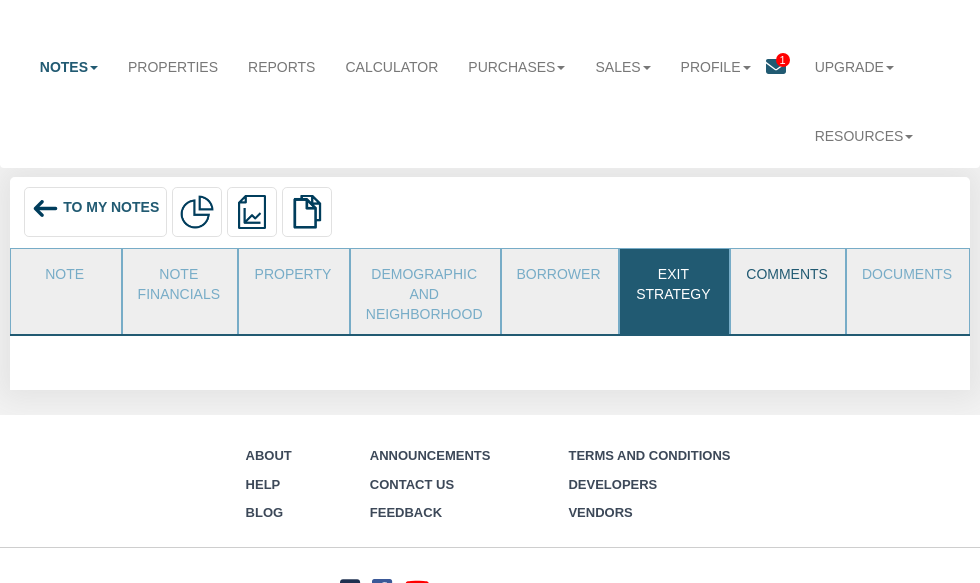 click on "Comments" at bounding box center [787, 274] 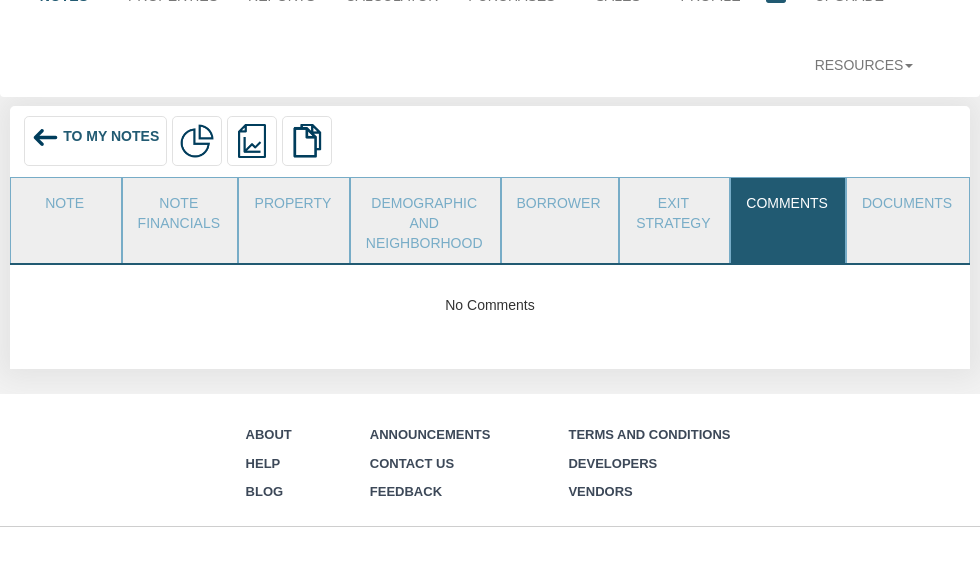 scroll, scrollTop: 79, scrollLeft: 0, axis: vertical 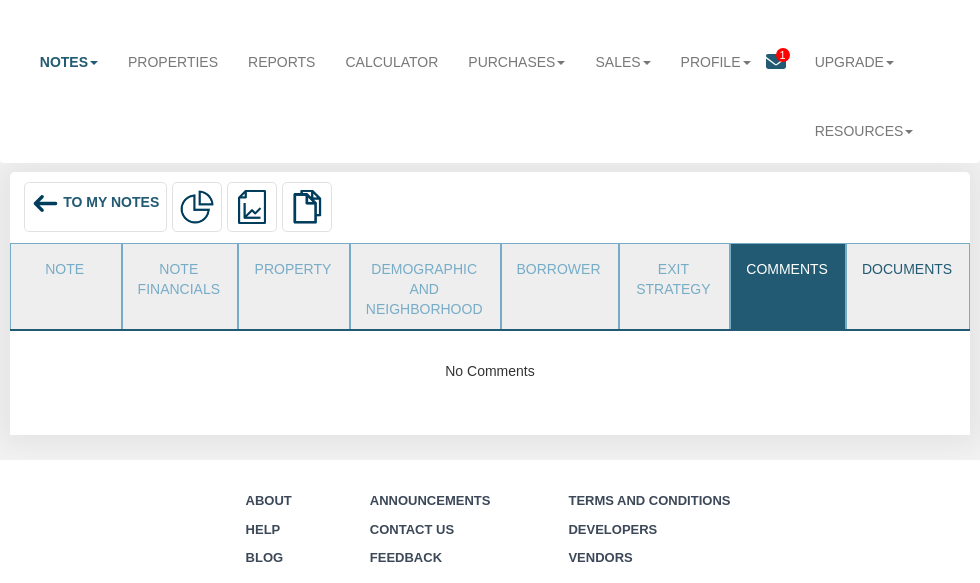 click on "Documents" at bounding box center [907, 269] 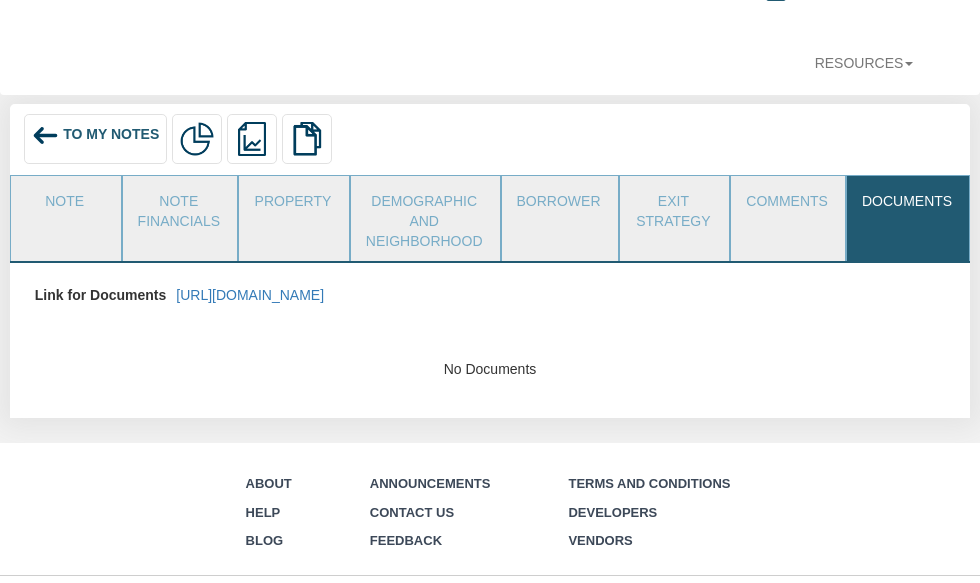 scroll, scrollTop: 150, scrollLeft: 0, axis: vertical 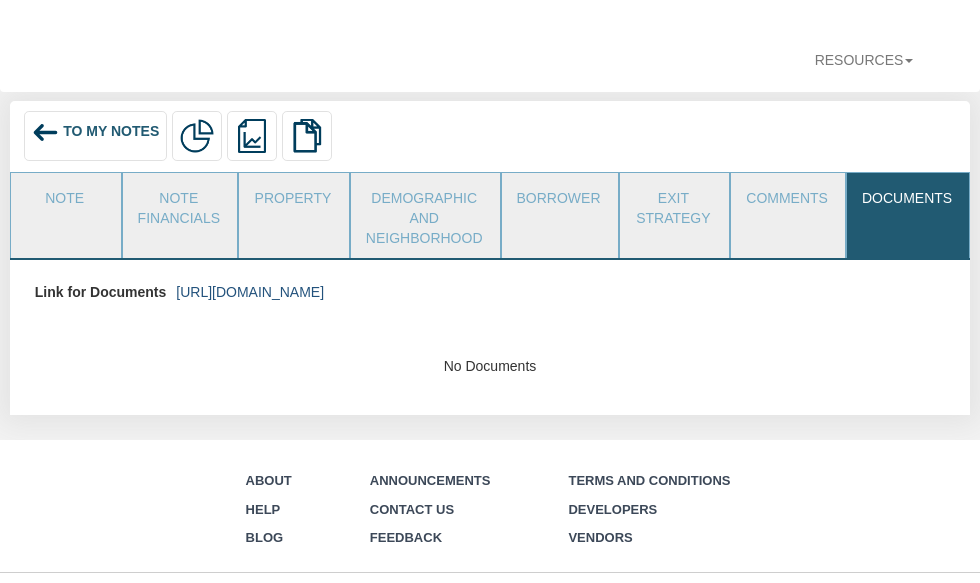 click on "[URL][DOMAIN_NAME]" at bounding box center [250, 292] 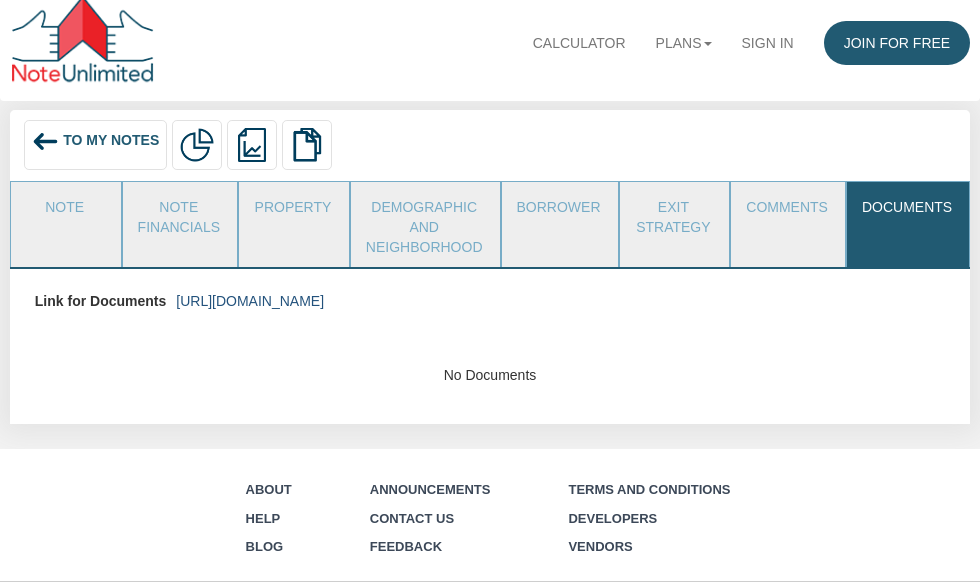 scroll, scrollTop: 14, scrollLeft: 0, axis: vertical 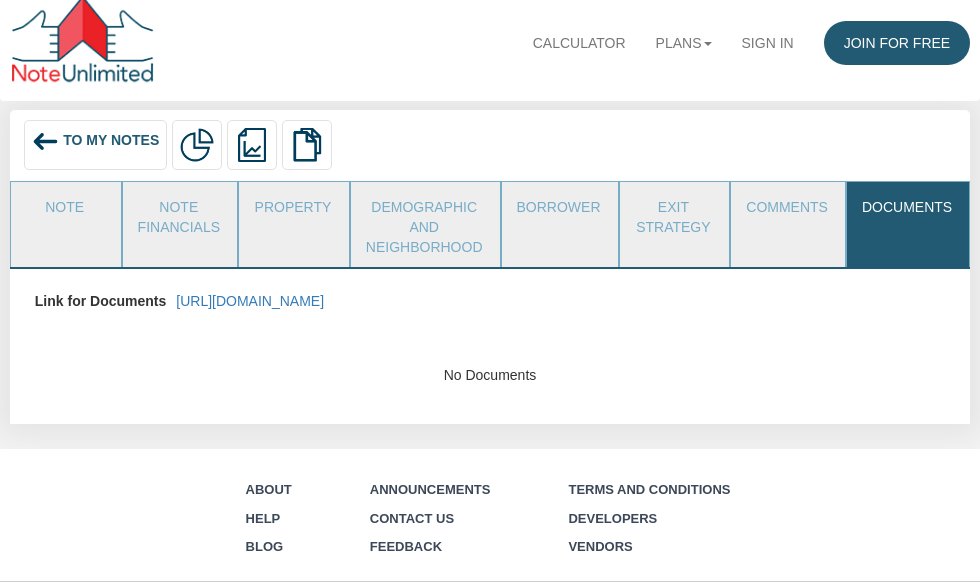 click on "To My Notes" at bounding box center [111, 140] 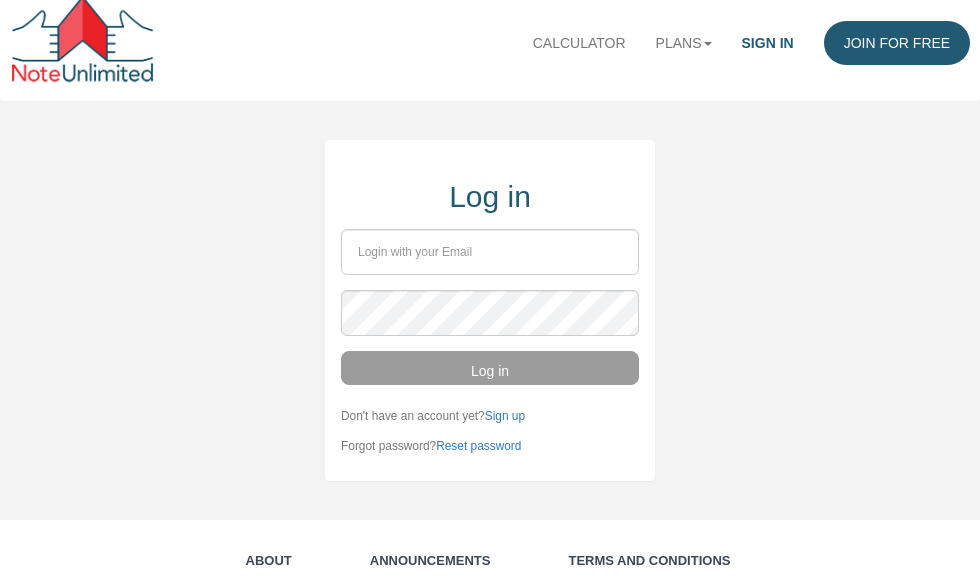 scroll, scrollTop: 14, scrollLeft: 0, axis: vertical 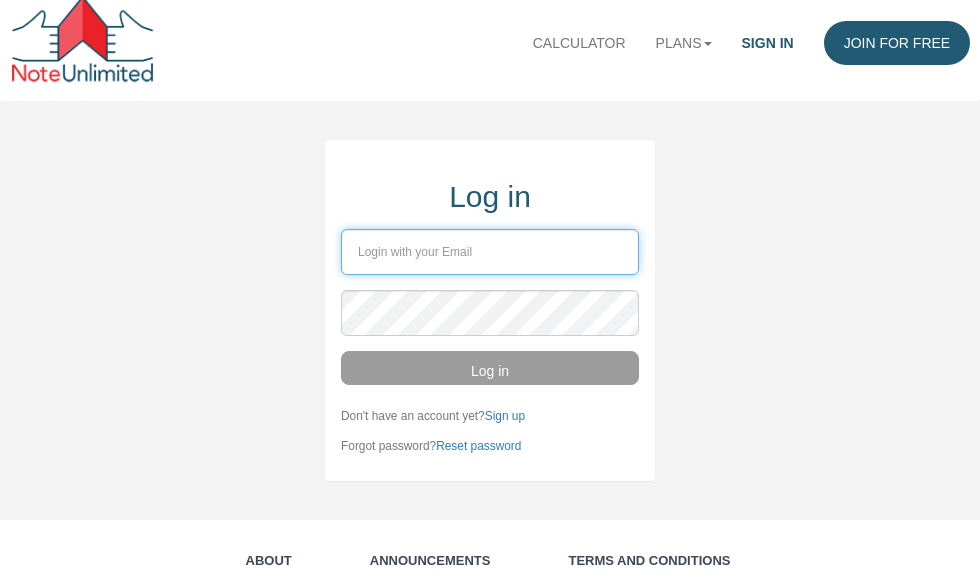 type on "[PERSON_NAME][EMAIL_ADDRESS][PERSON_NAME][DOMAIN_NAME]" 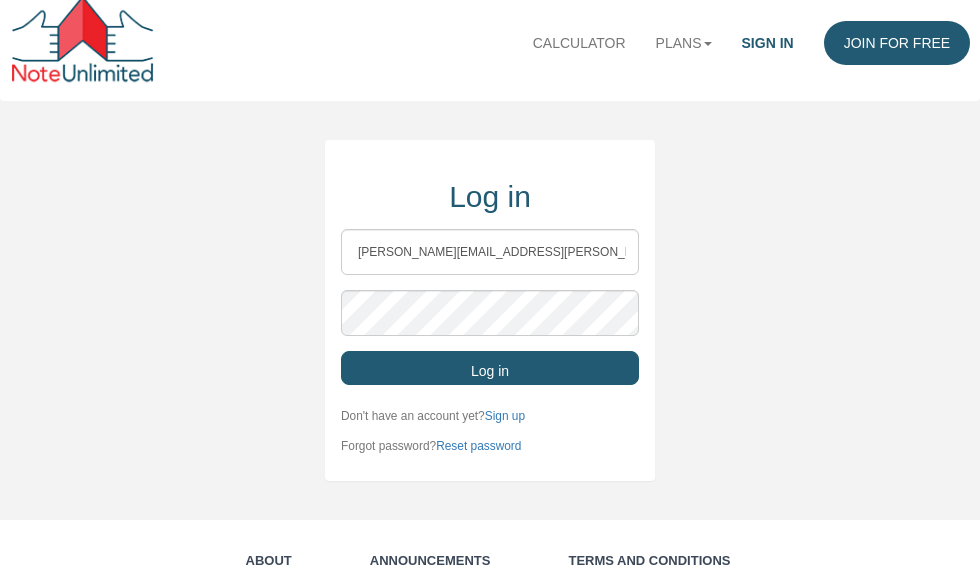 click on "Log in" at bounding box center [490, 368] 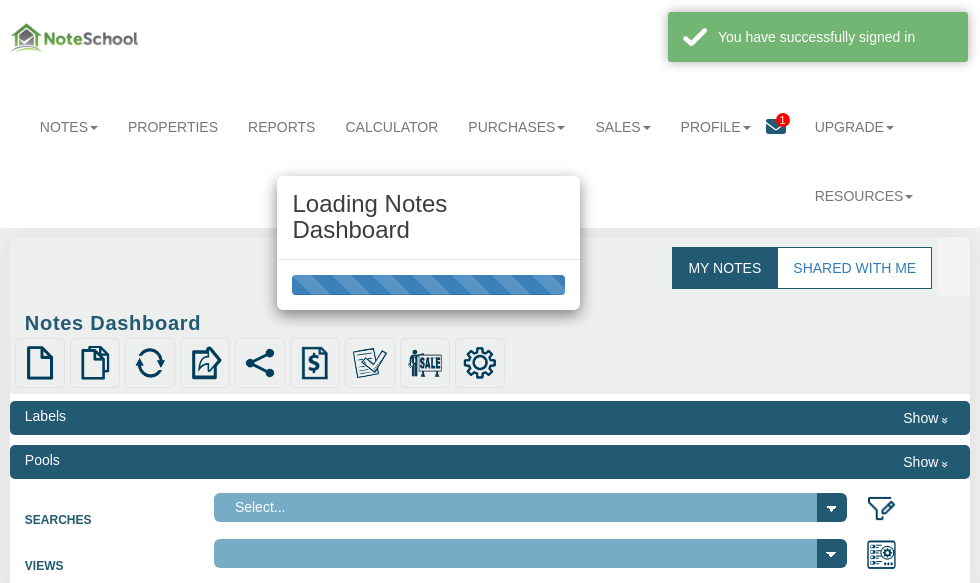 select on "316" 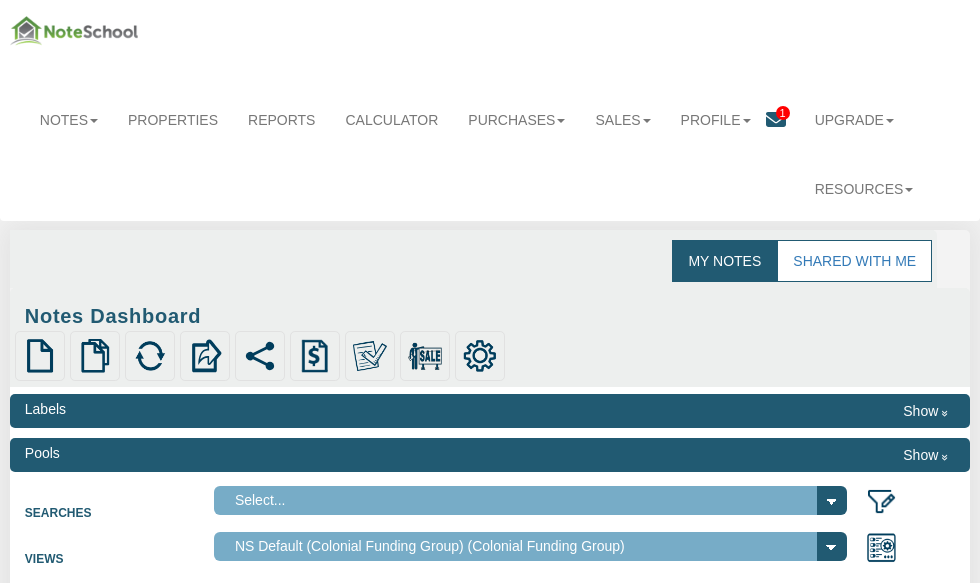 scroll, scrollTop: 0, scrollLeft: 0, axis: both 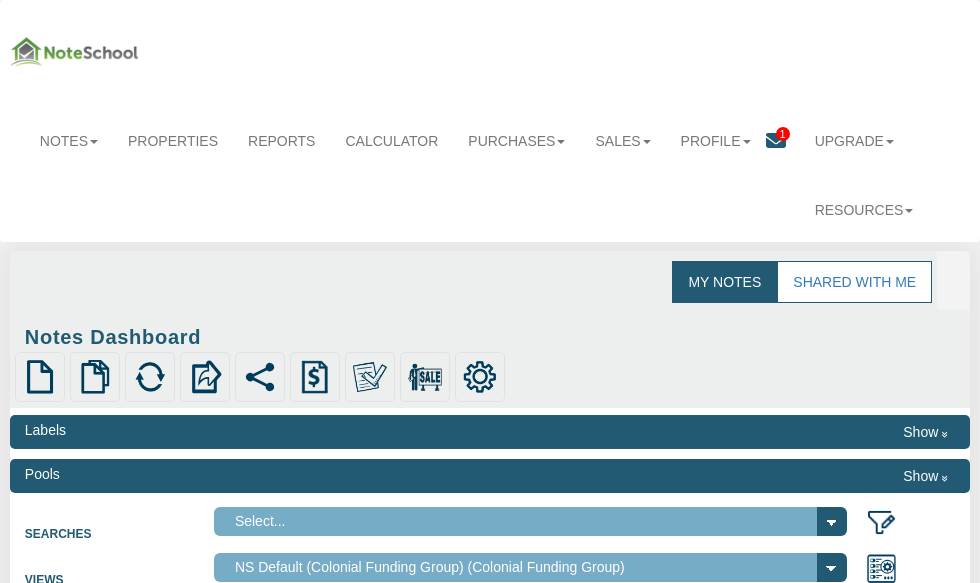 click at bounding box center (776, 141) 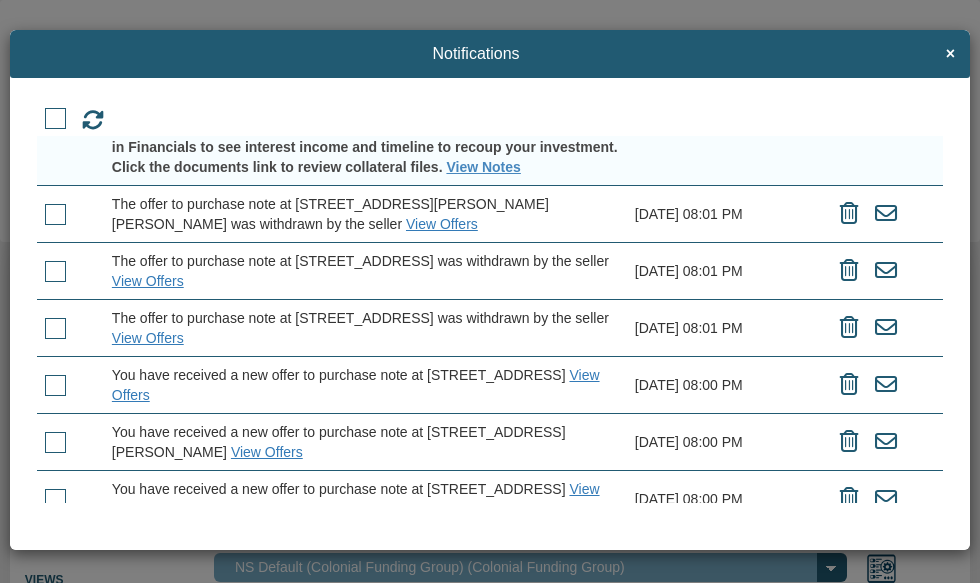 scroll, scrollTop: 190, scrollLeft: 0, axis: vertical 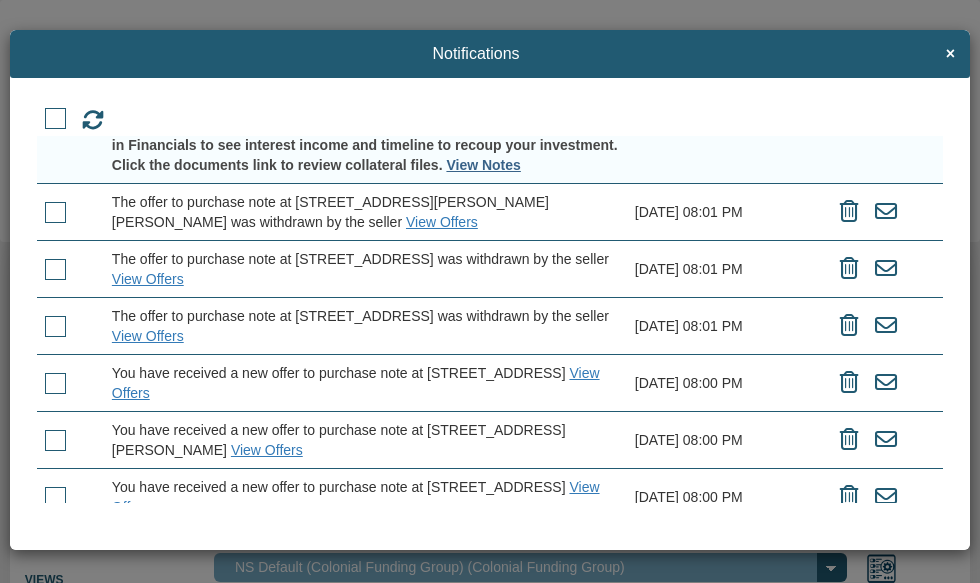 click on "View Notes" at bounding box center [483, 165] 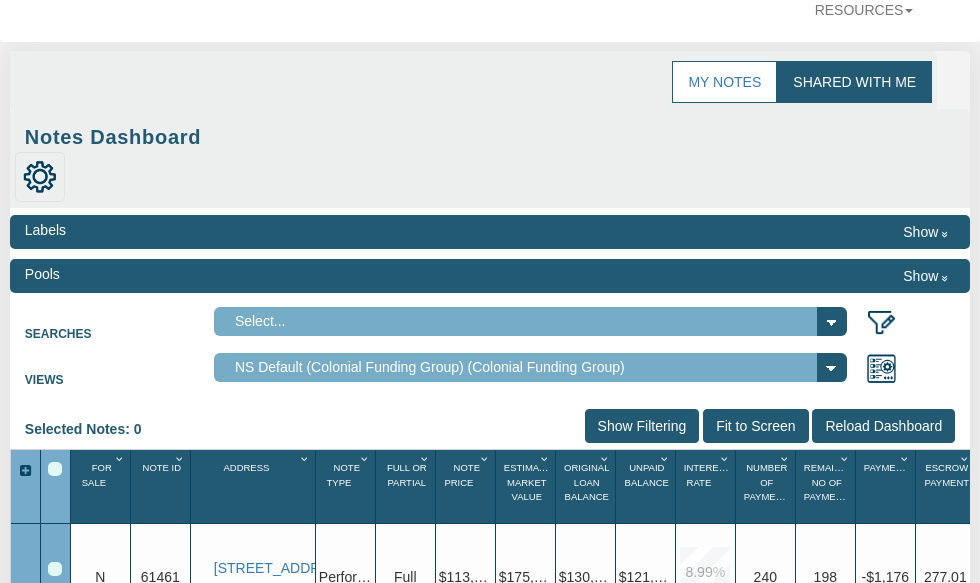 scroll, scrollTop: 203, scrollLeft: 0, axis: vertical 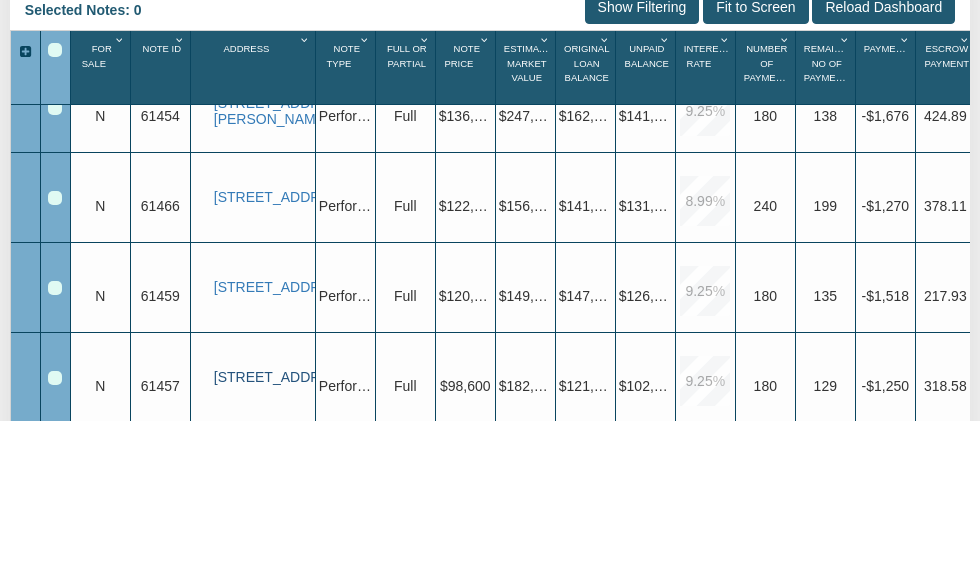 click on "[STREET_ADDRESS]" at bounding box center [263, 539] 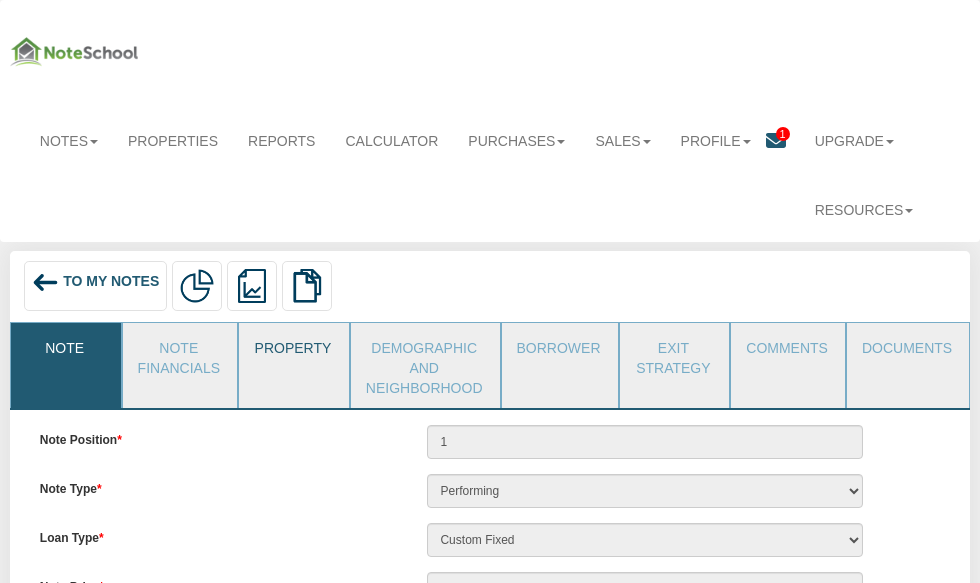 click on "Property" at bounding box center (293, 348) 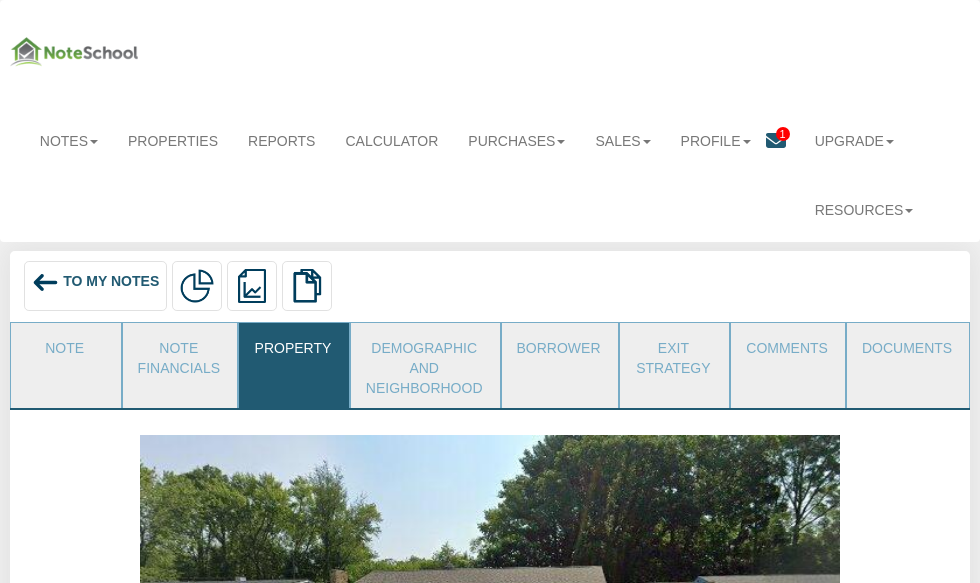 click on "To My Notes" at bounding box center [111, 281] 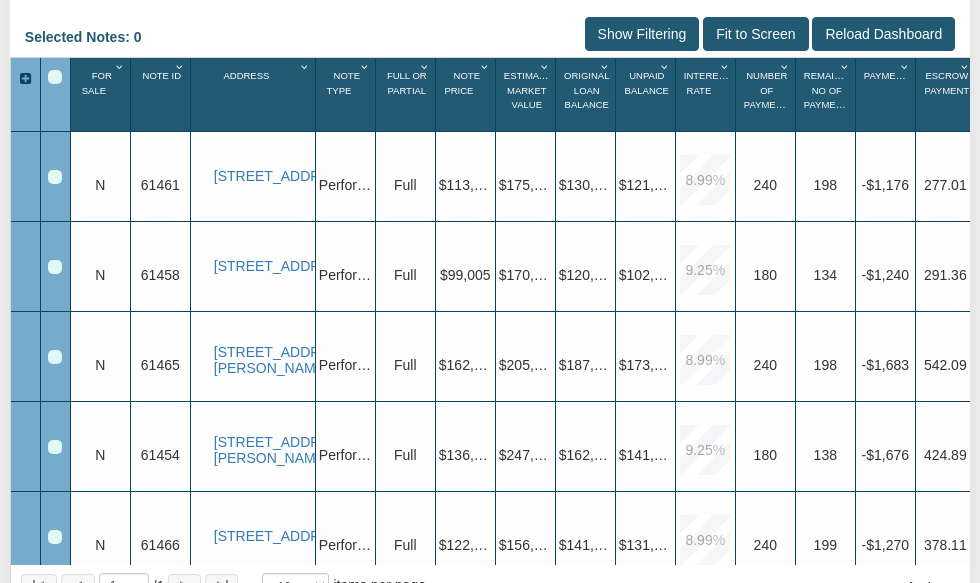 scroll, scrollTop: 136, scrollLeft: -4, axis: both 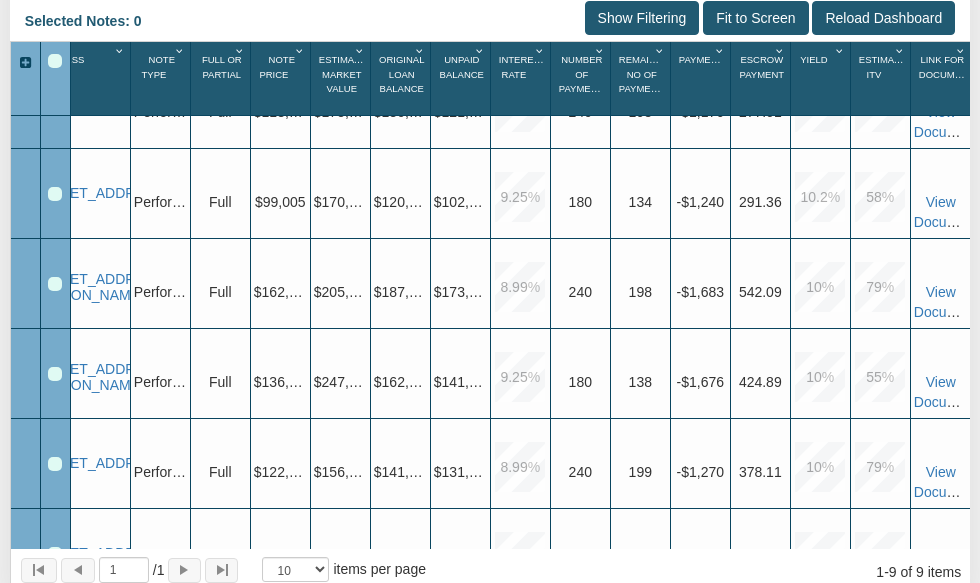click at bounding box center (840, 51) 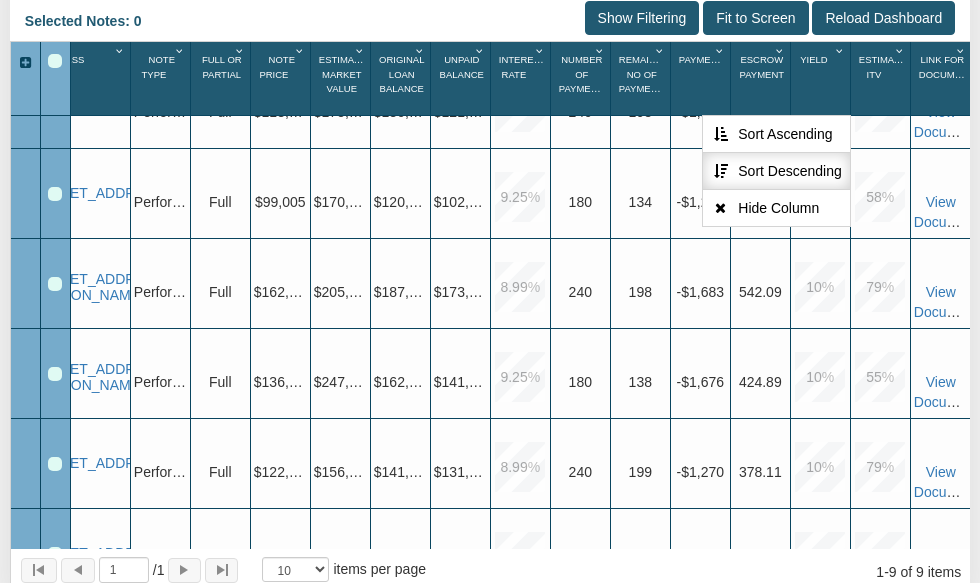 click on "Sort Descending" at bounding box center (776, 171) 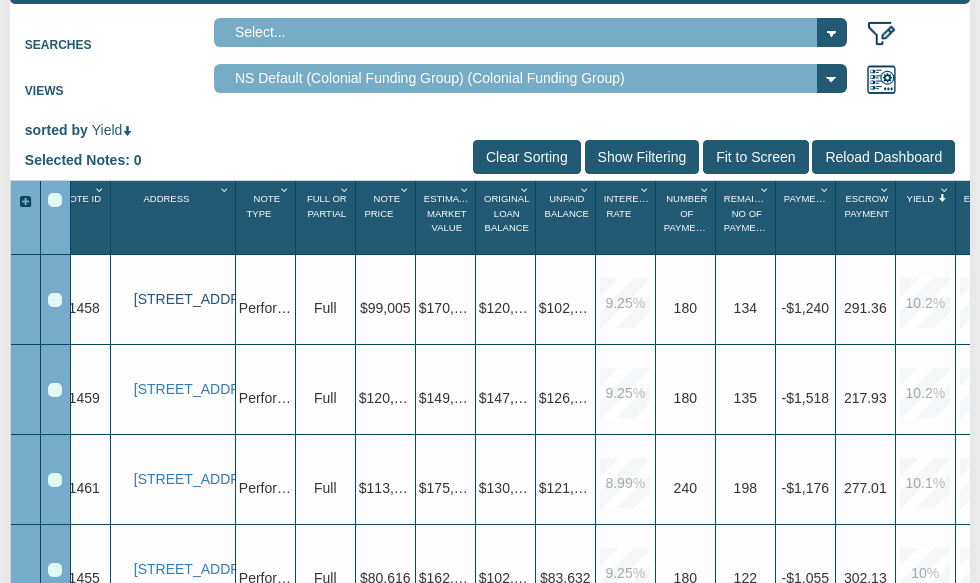 click on "[STREET_ADDRESS]" at bounding box center [183, 299] 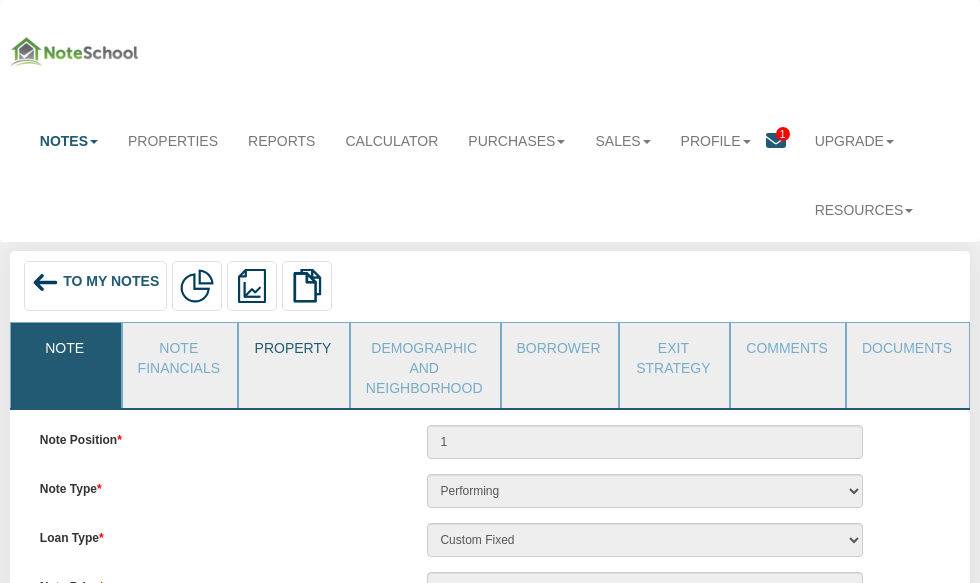 click on "Property" at bounding box center [293, 348] 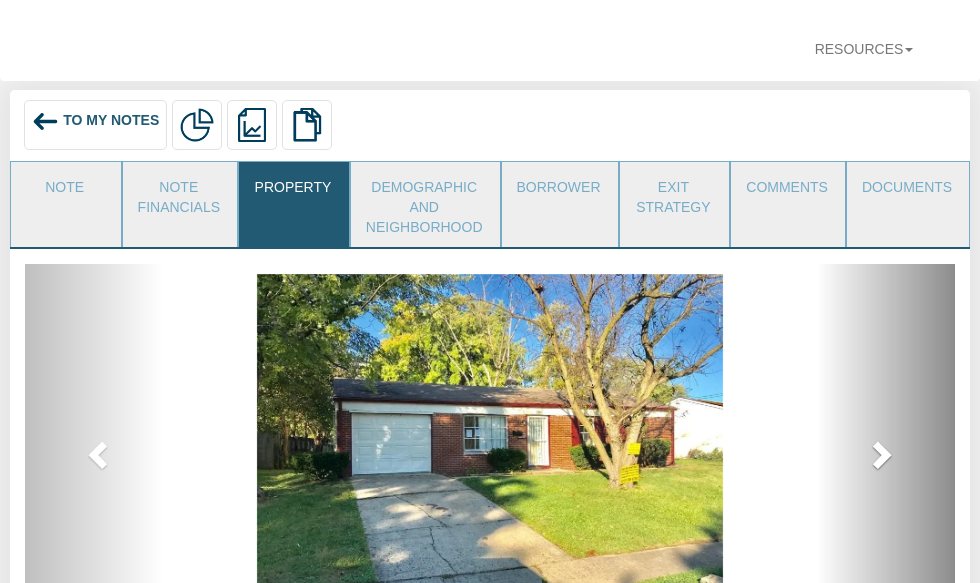 click at bounding box center (880, 454) 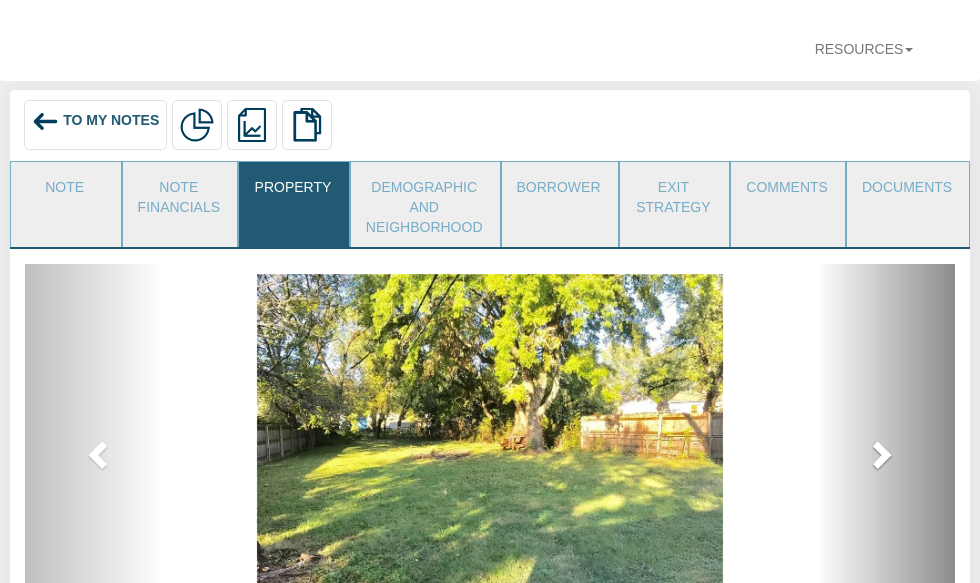 click at bounding box center (880, 454) 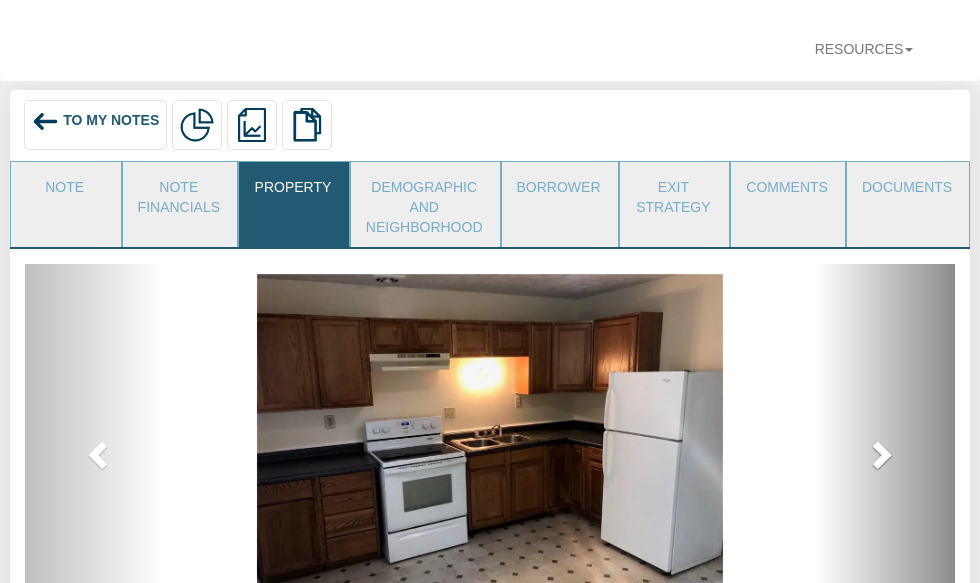 click at bounding box center (880, 454) 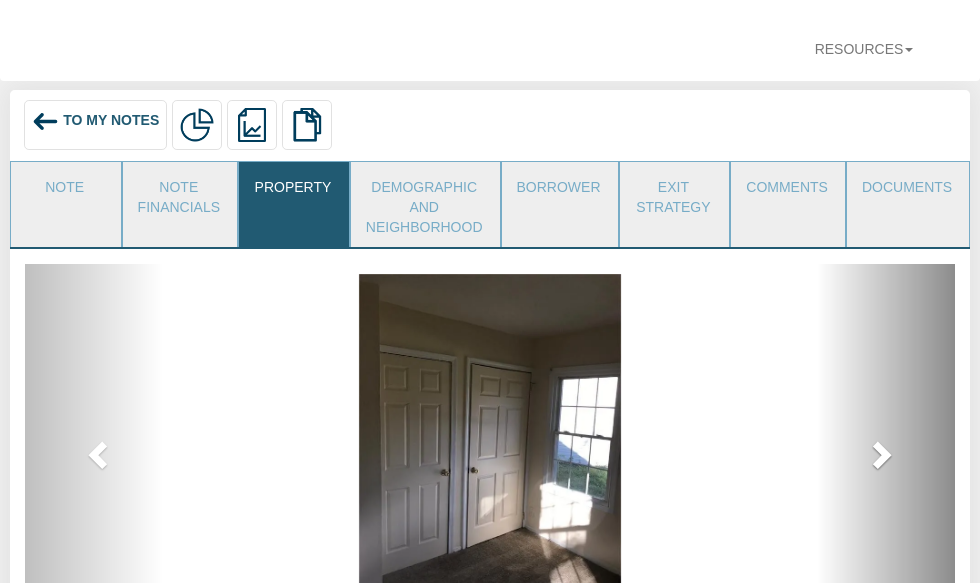click at bounding box center (880, 454) 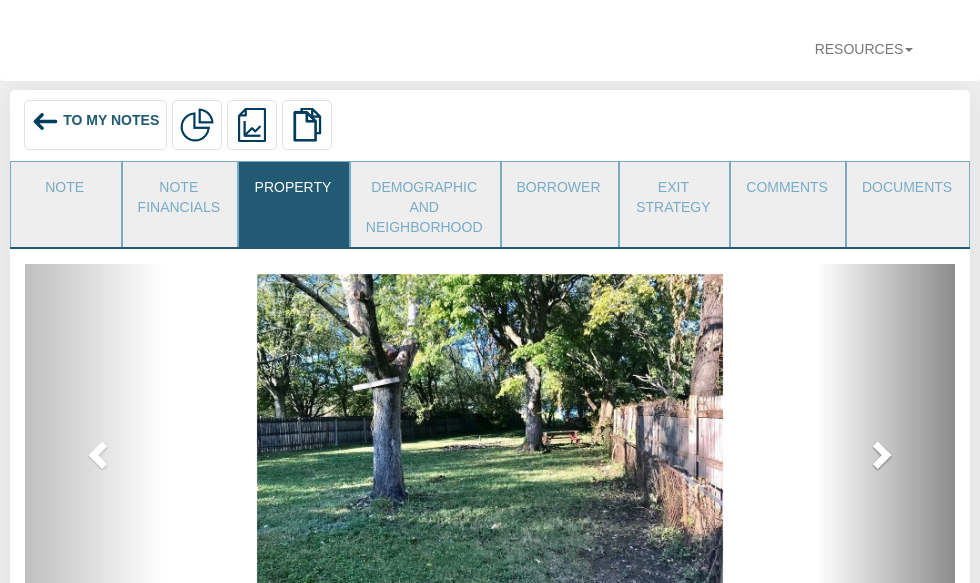 click at bounding box center (880, 454) 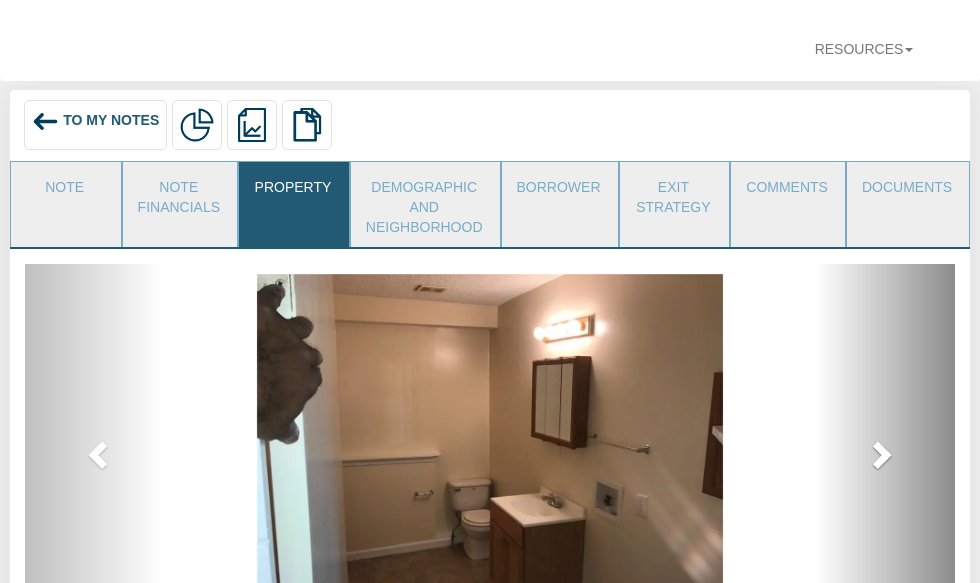 click at bounding box center (880, 454) 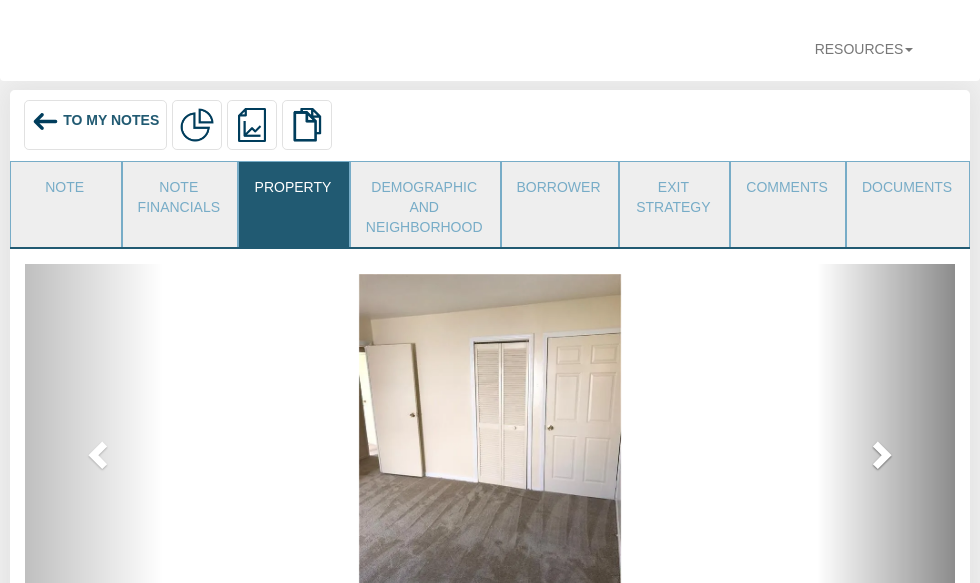 click at bounding box center [880, 454] 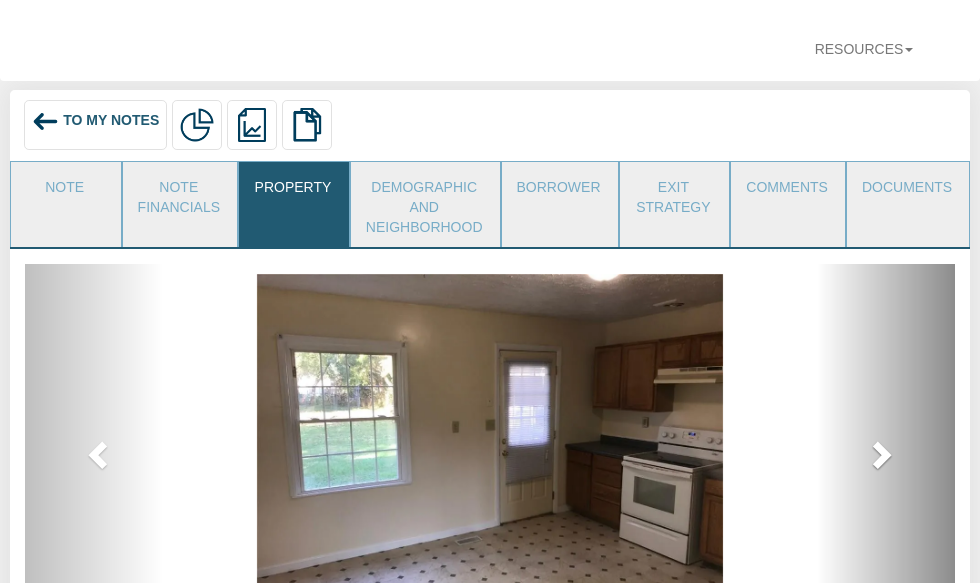 click on "next" at bounding box center (886, 449) 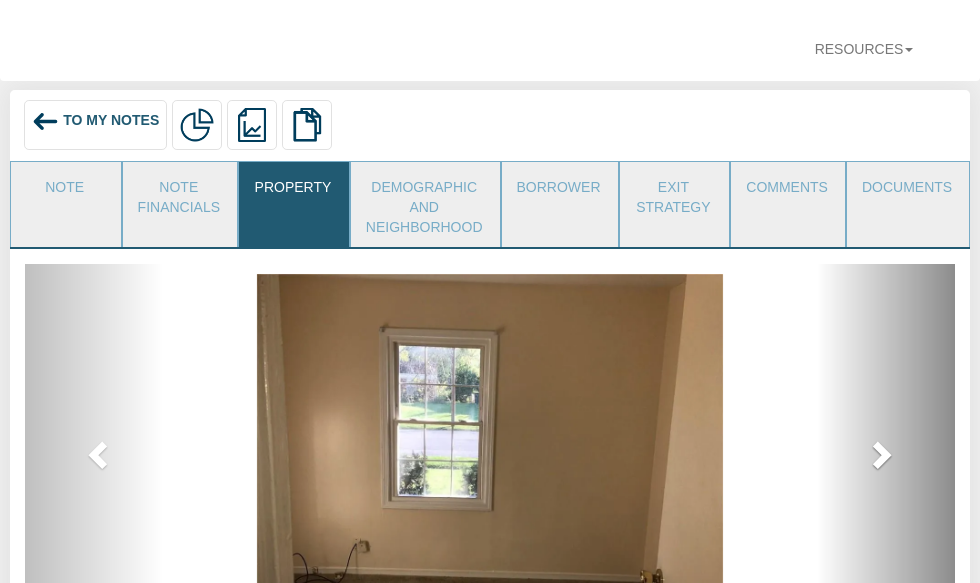 click on "next" at bounding box center [886, 449] 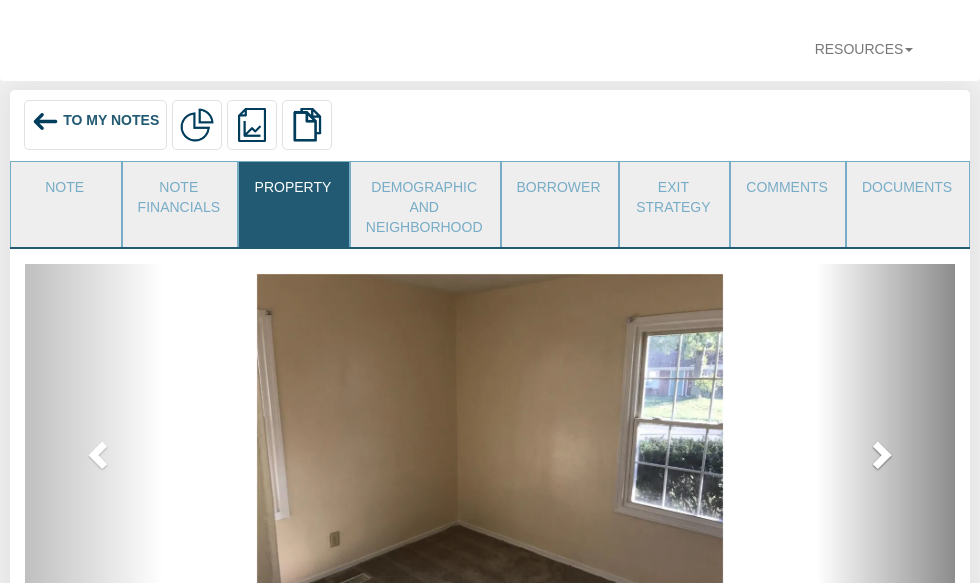 click on "next" at bounding box center (886, 449) 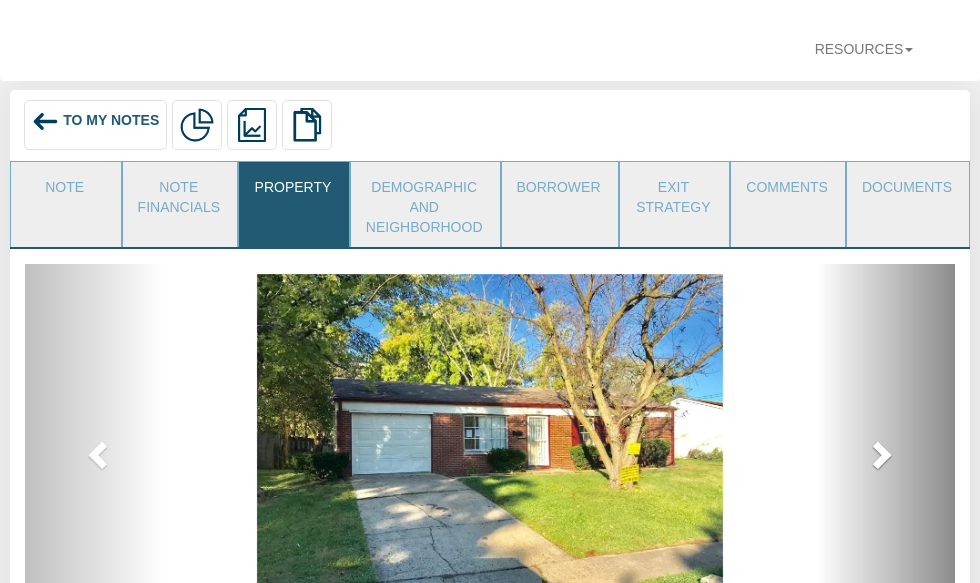 click on "next" at bounding box center [886, 449] 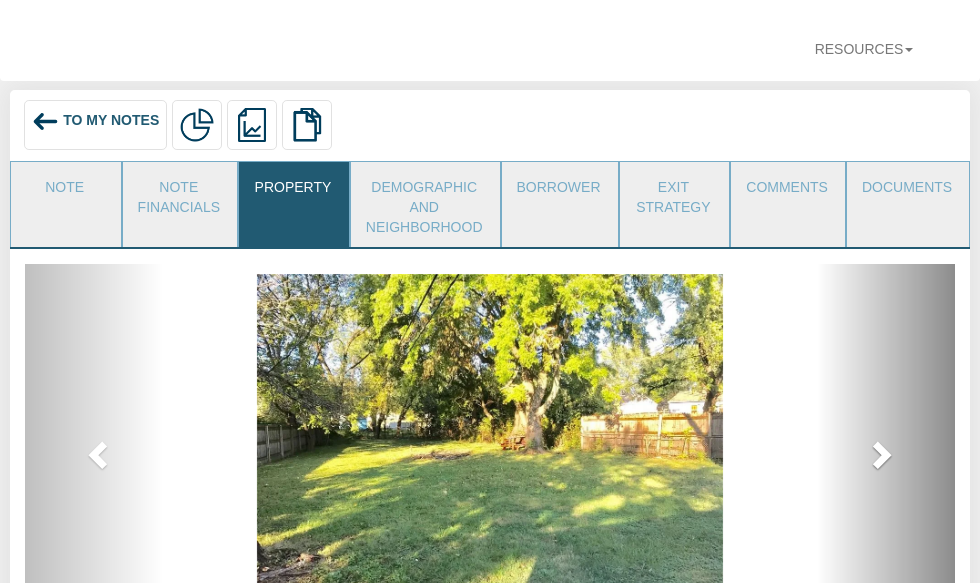 click on "next" at bounding box center [886, 449] 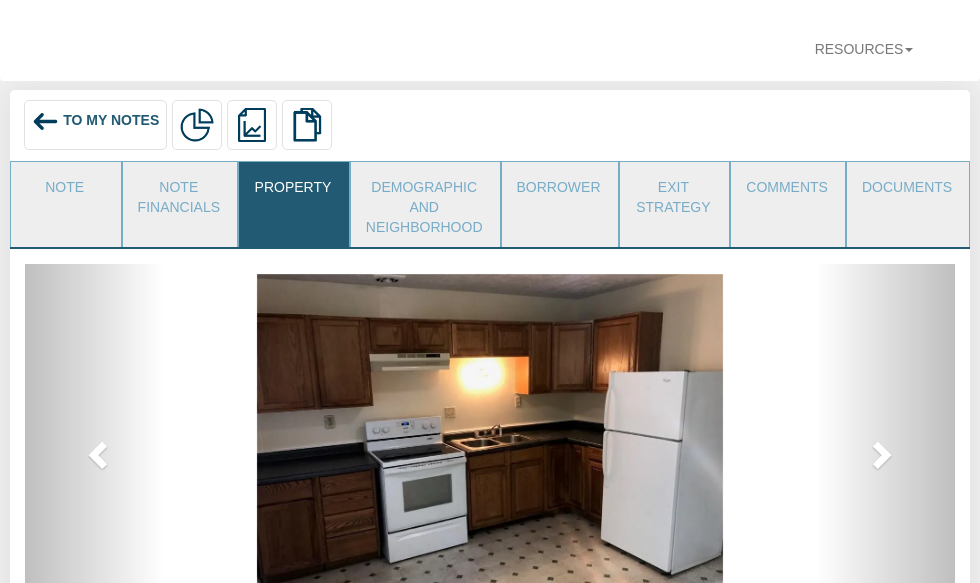 click on "To My Notes" at bounding box center (111, 120) 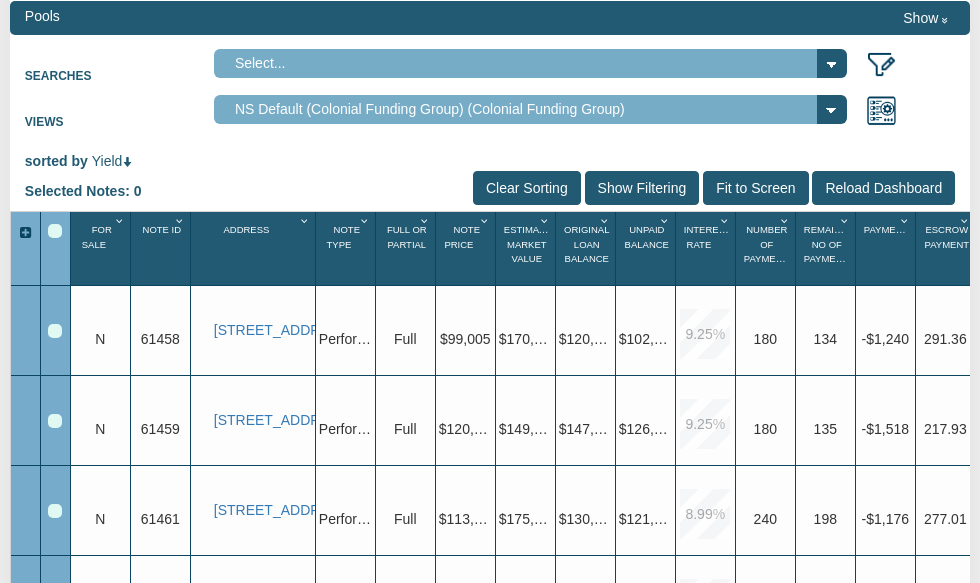 scroll, scrollTop: 470, scrollLeft: 0, axis: vertical 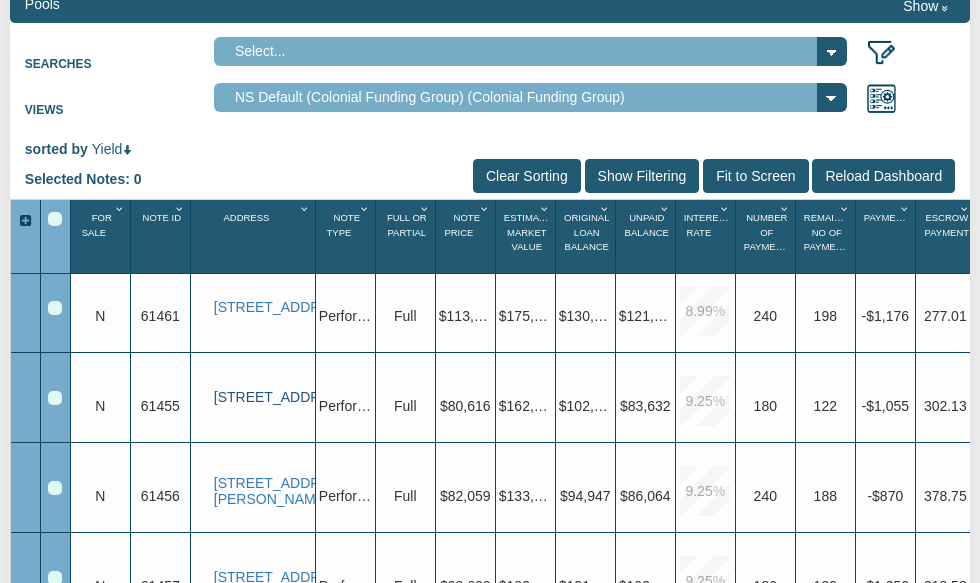 click on "[STREET_ADDRESS]" at bounding box center [263, 397] 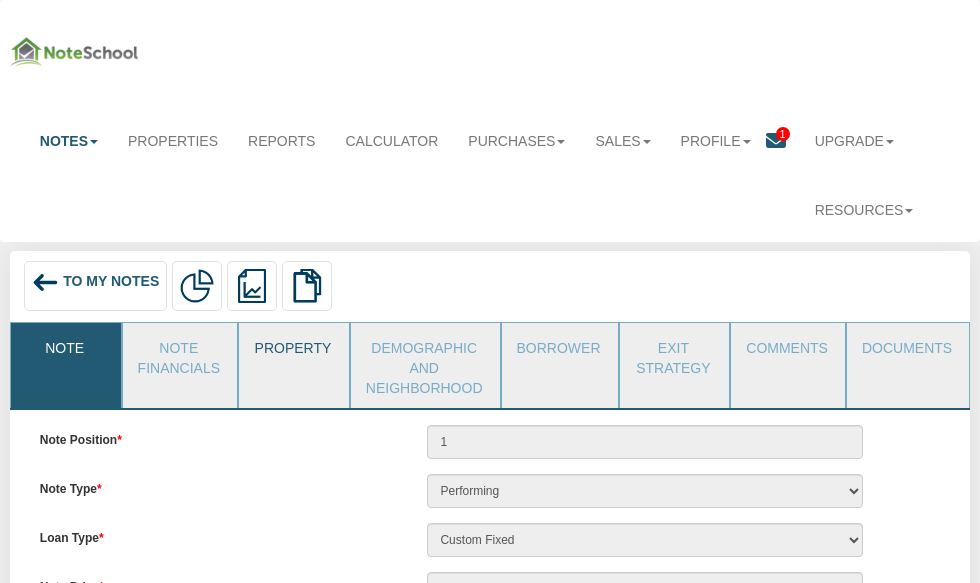 click on "Property" at bounding box center (293, 348) 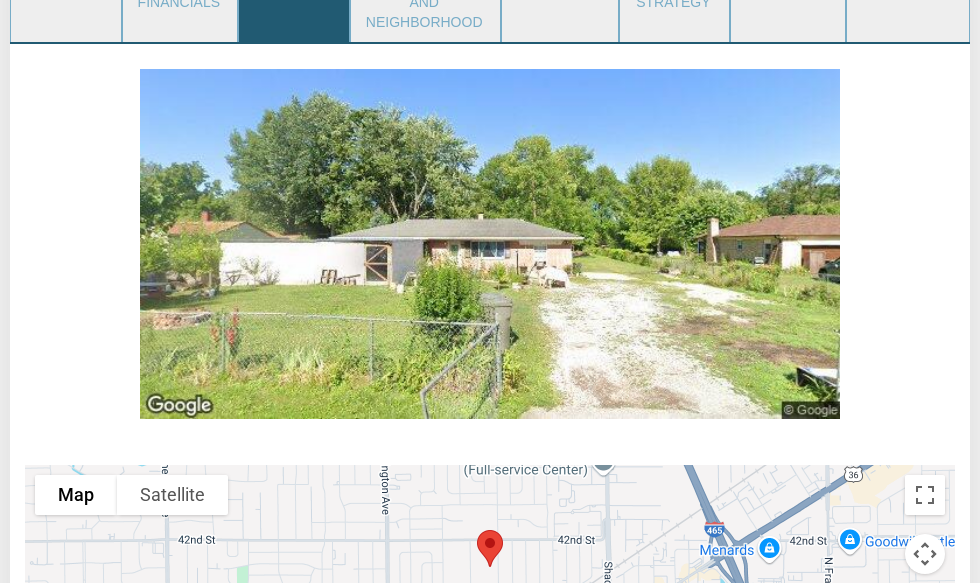 click at bounding box center (490, 244) 